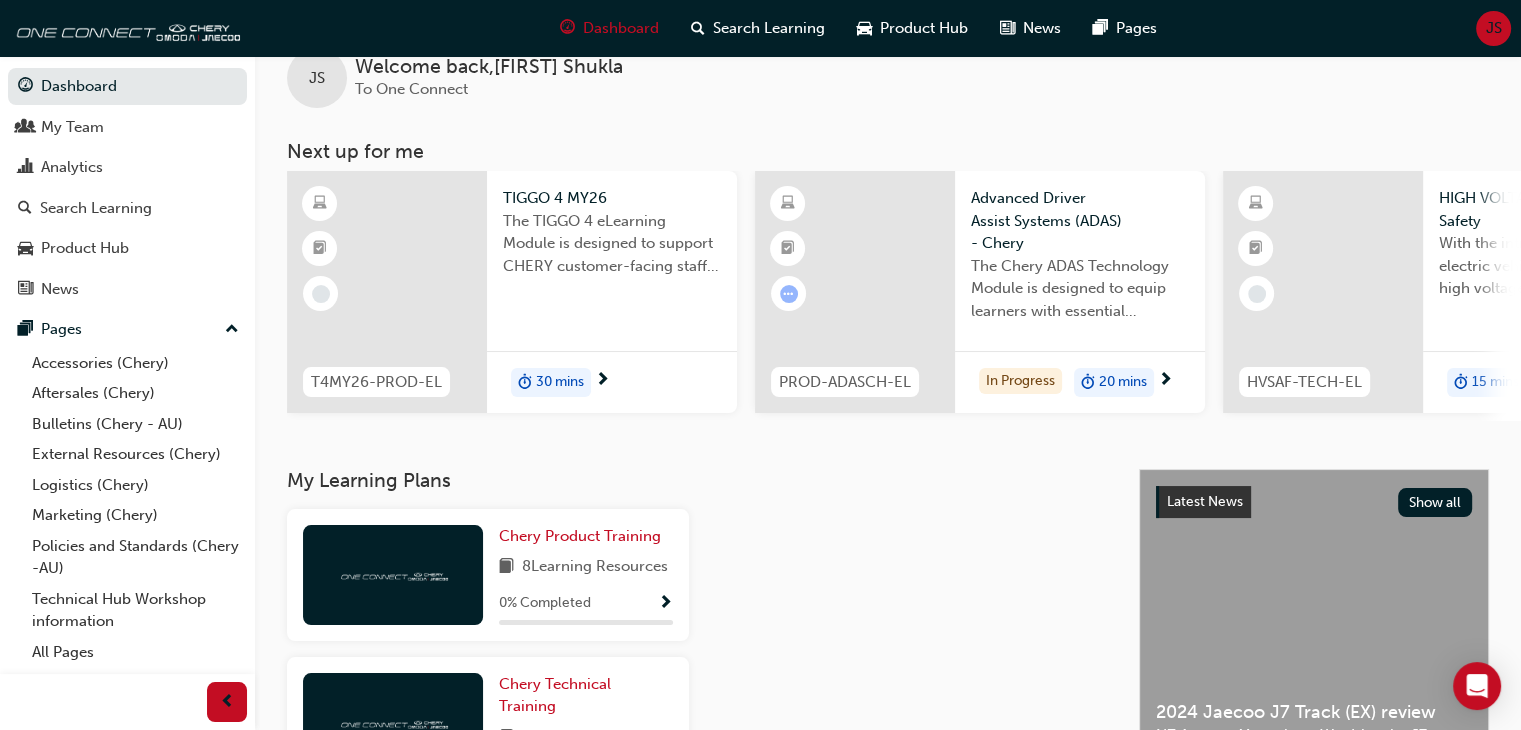 scroll, scrollTop: 36, scrollLeft: 0, axis: vertical 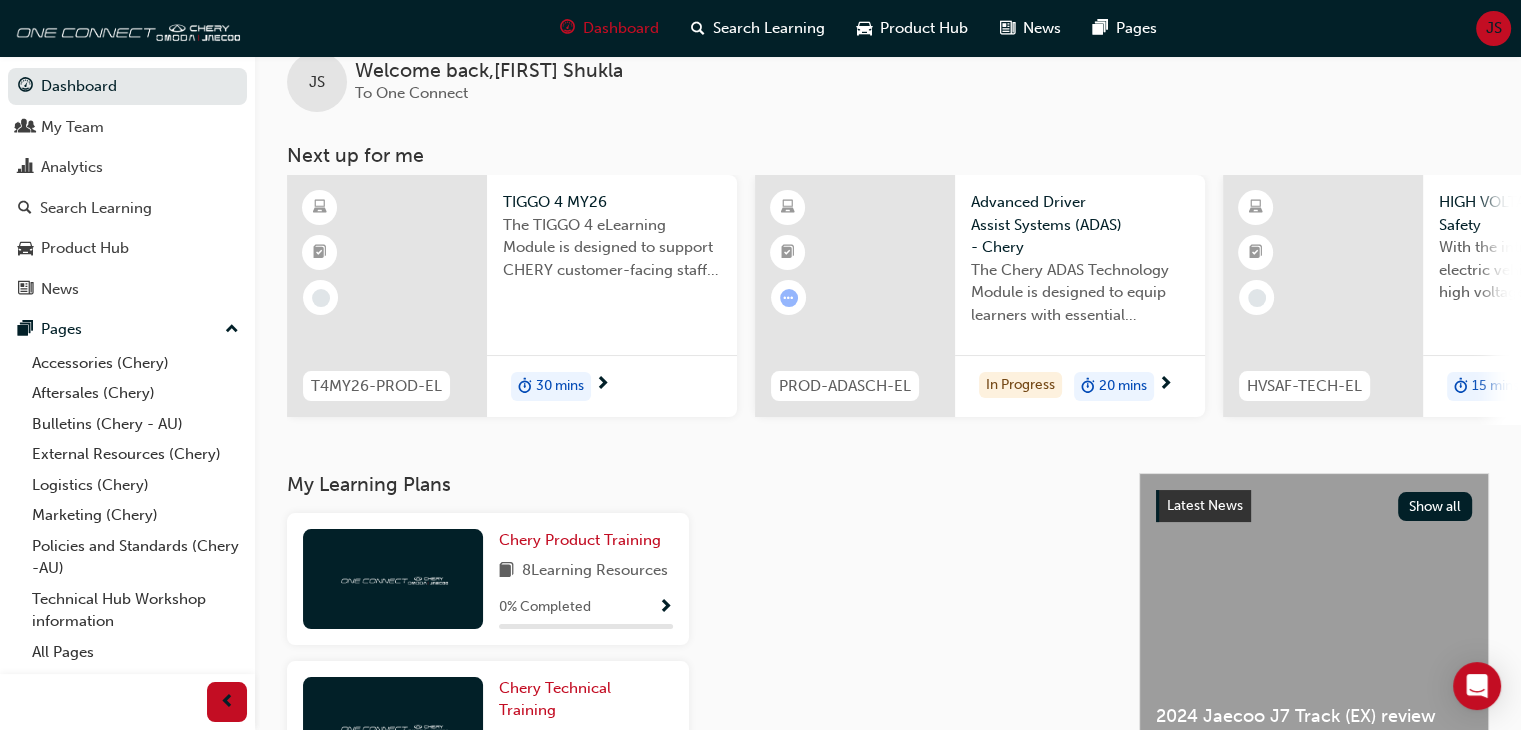 click on "Advanced Driver Assist Systems (ADAS) - Chery" at bounding box center [1080, 225] 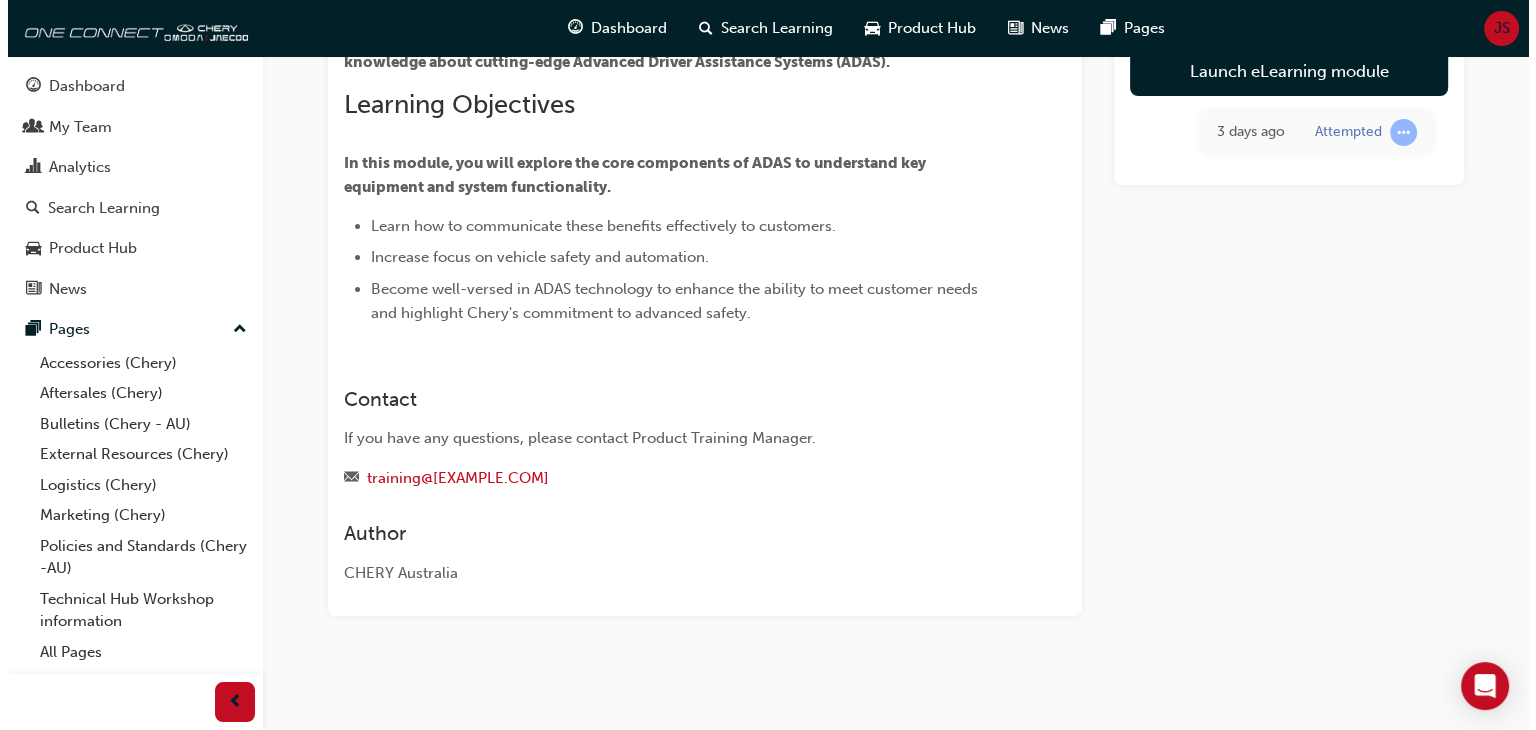 scroll, scrollTop: 0, scrollLeft: 0, axis: both 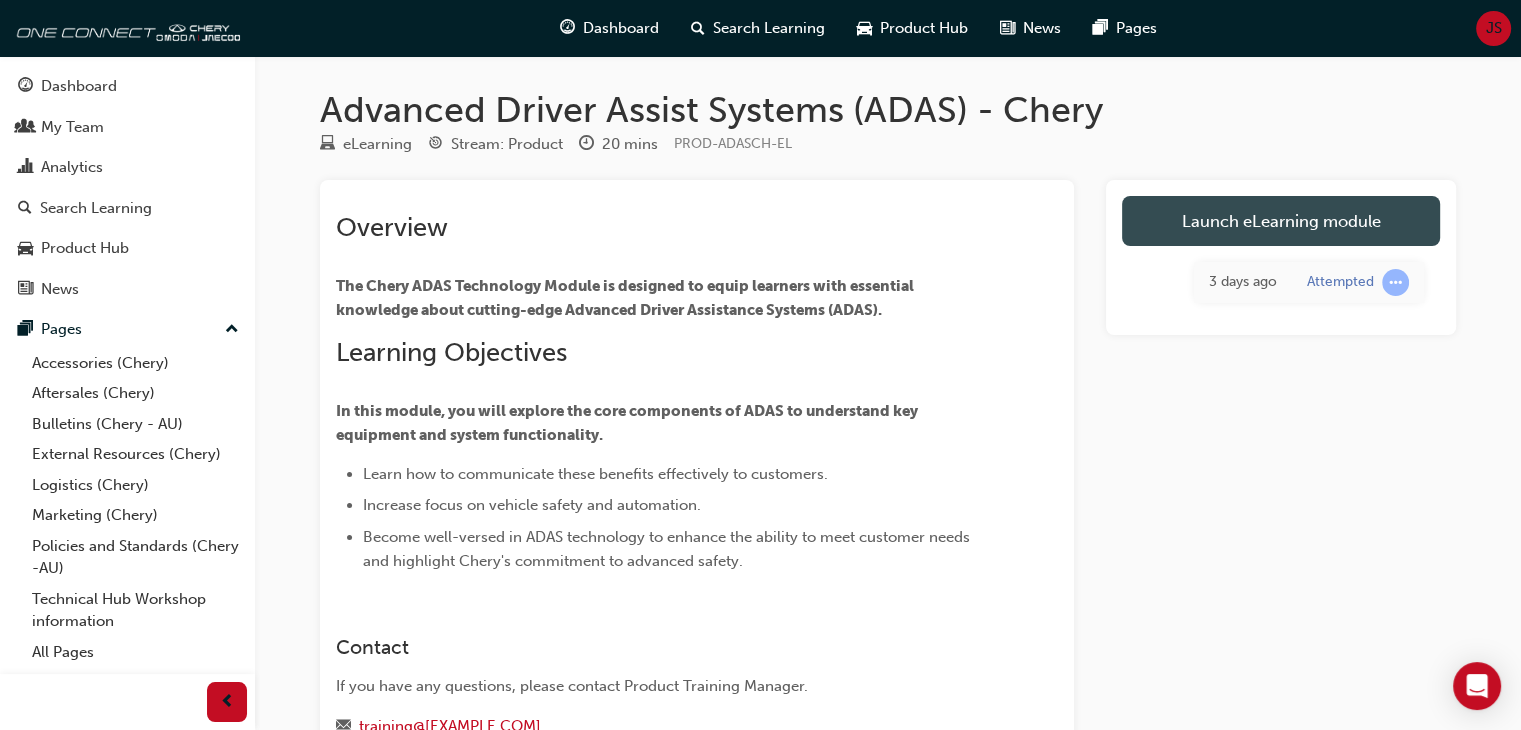 click on "Launch eLearning module" at bounding box center (1281, 221) 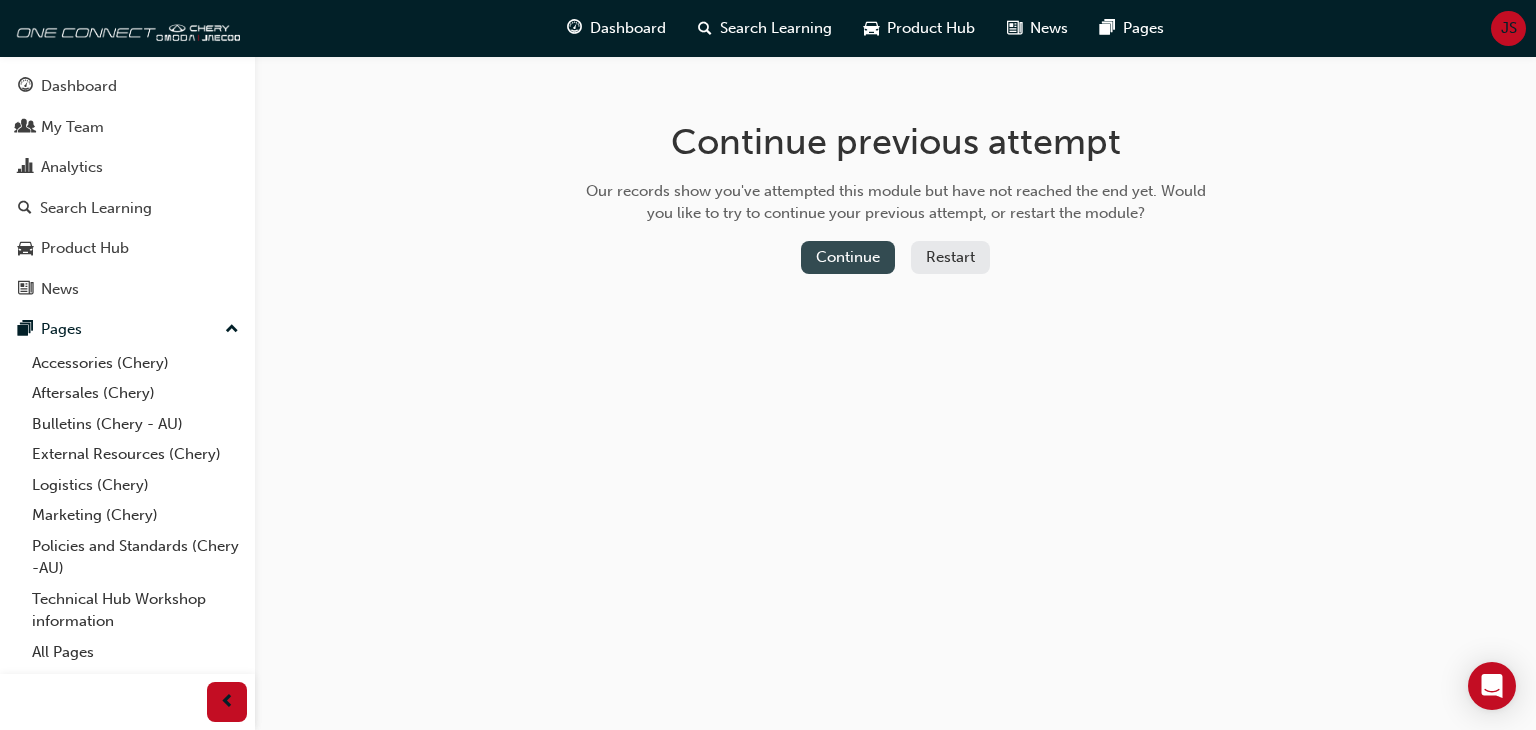 click on "Continue" at bounding box center [848, 257] 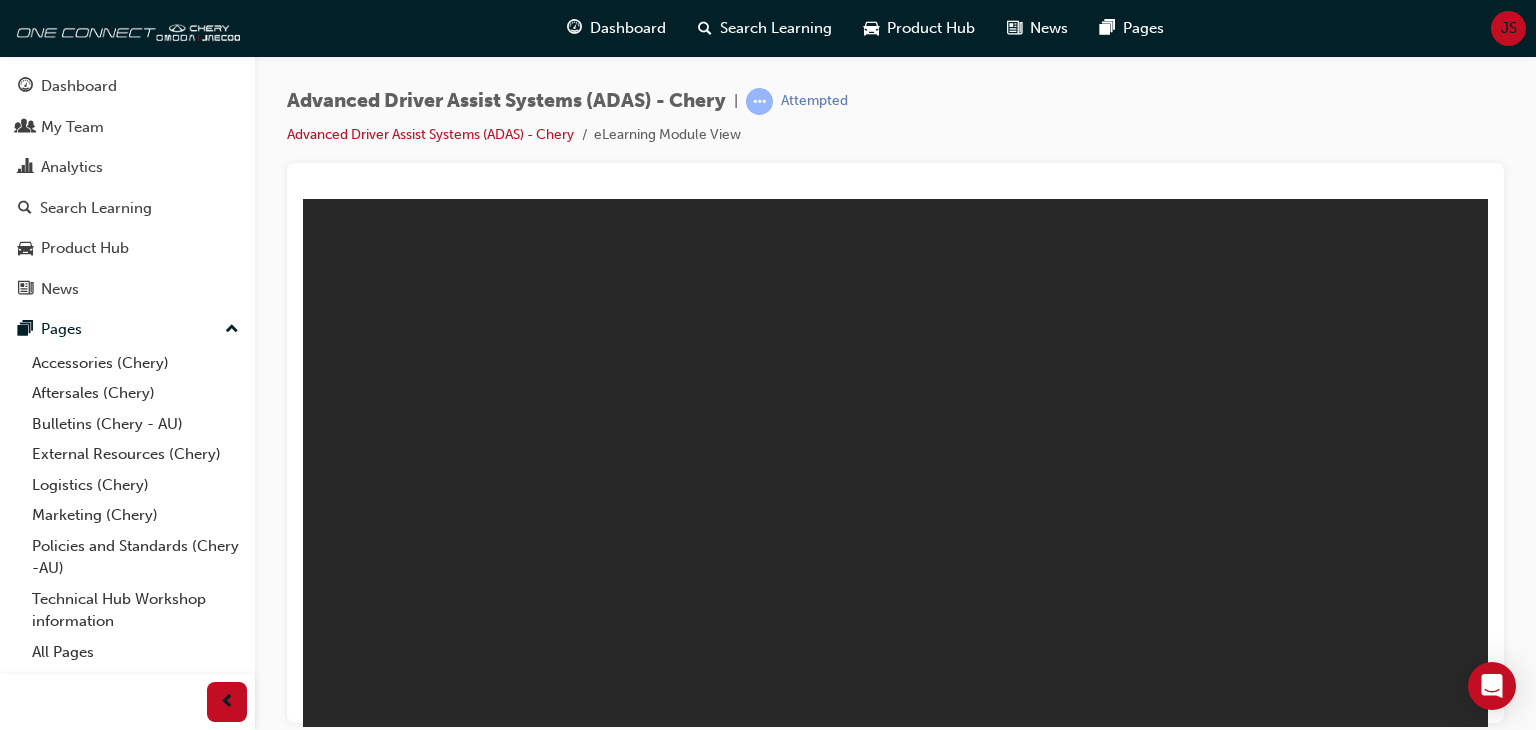 scroll, scrollTop: 0, scrollLeft: 0, axis: both 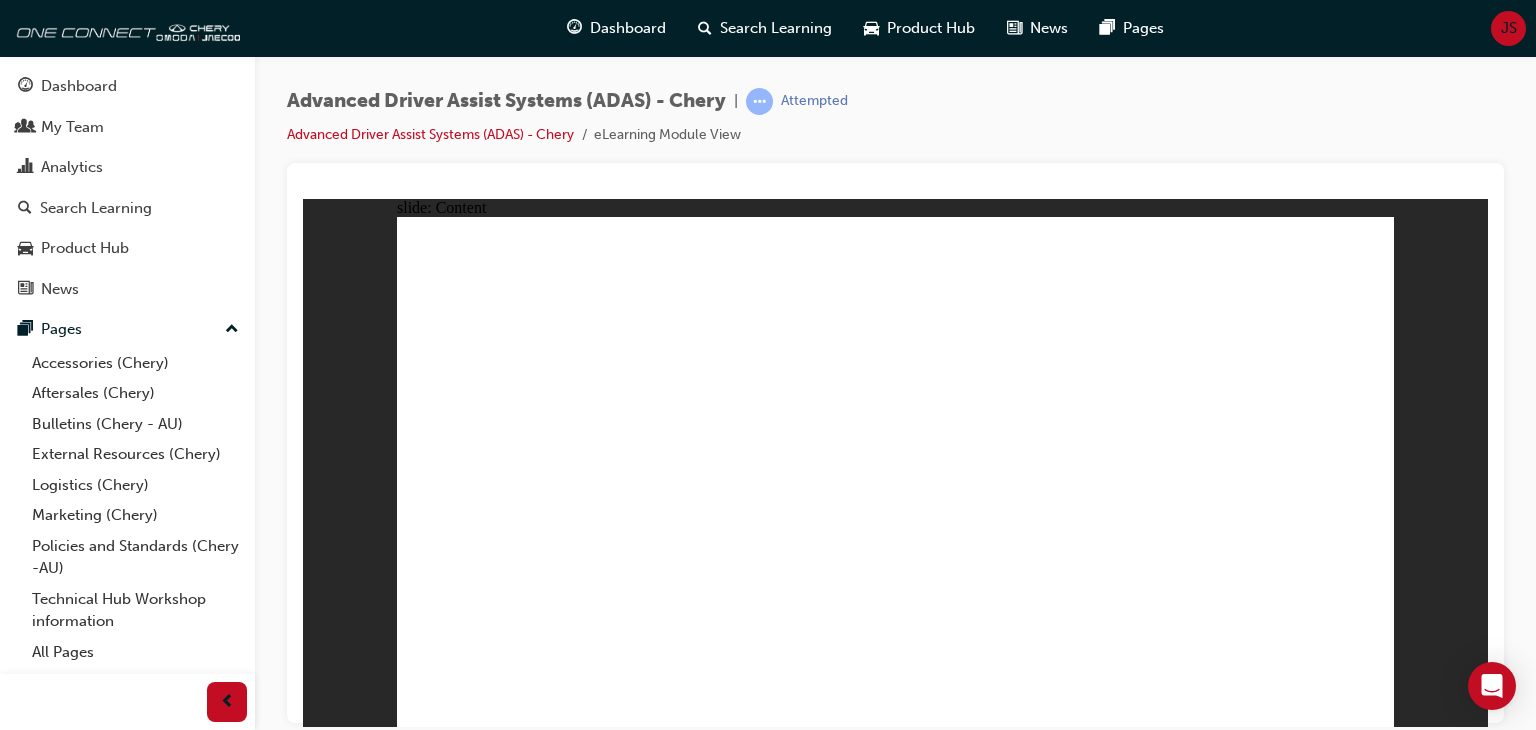 click 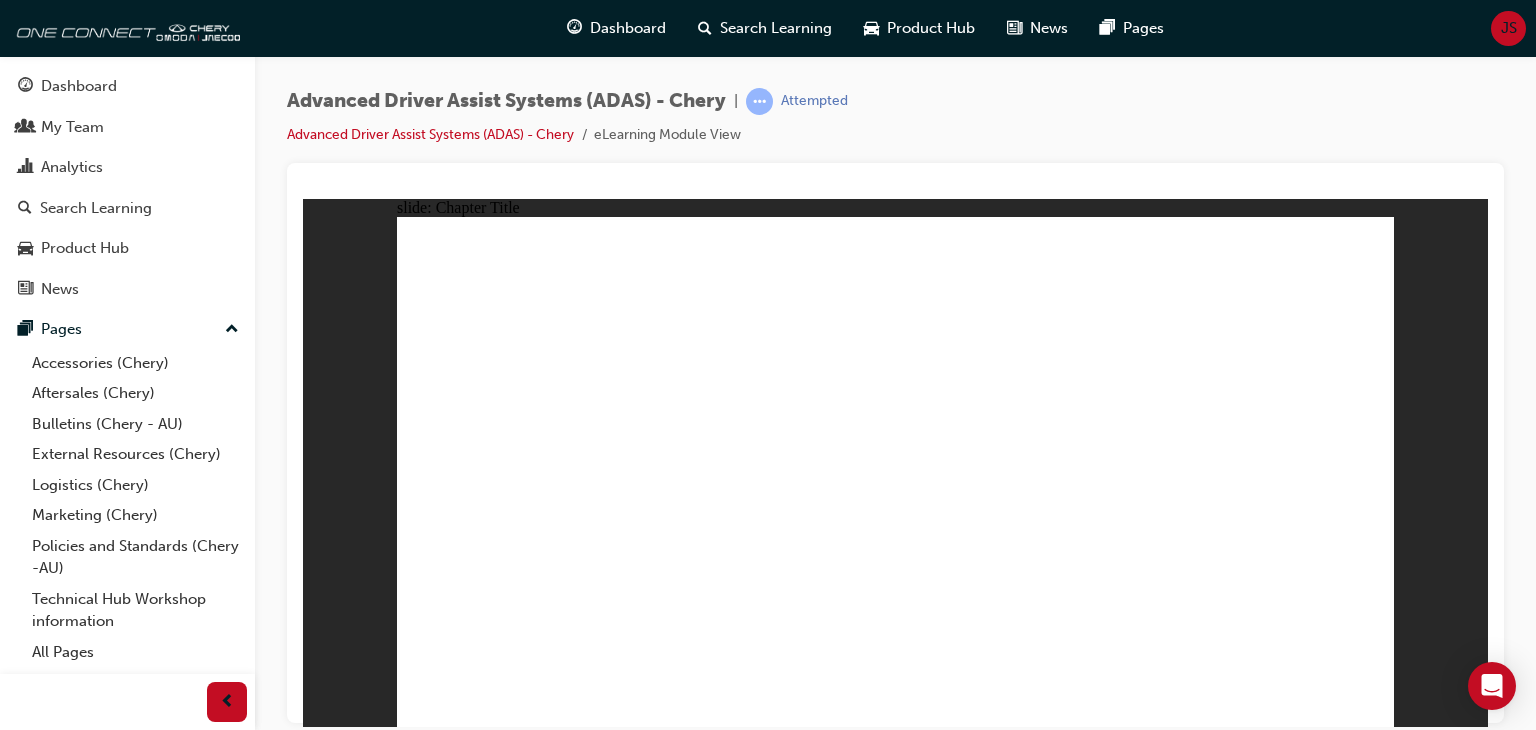 click 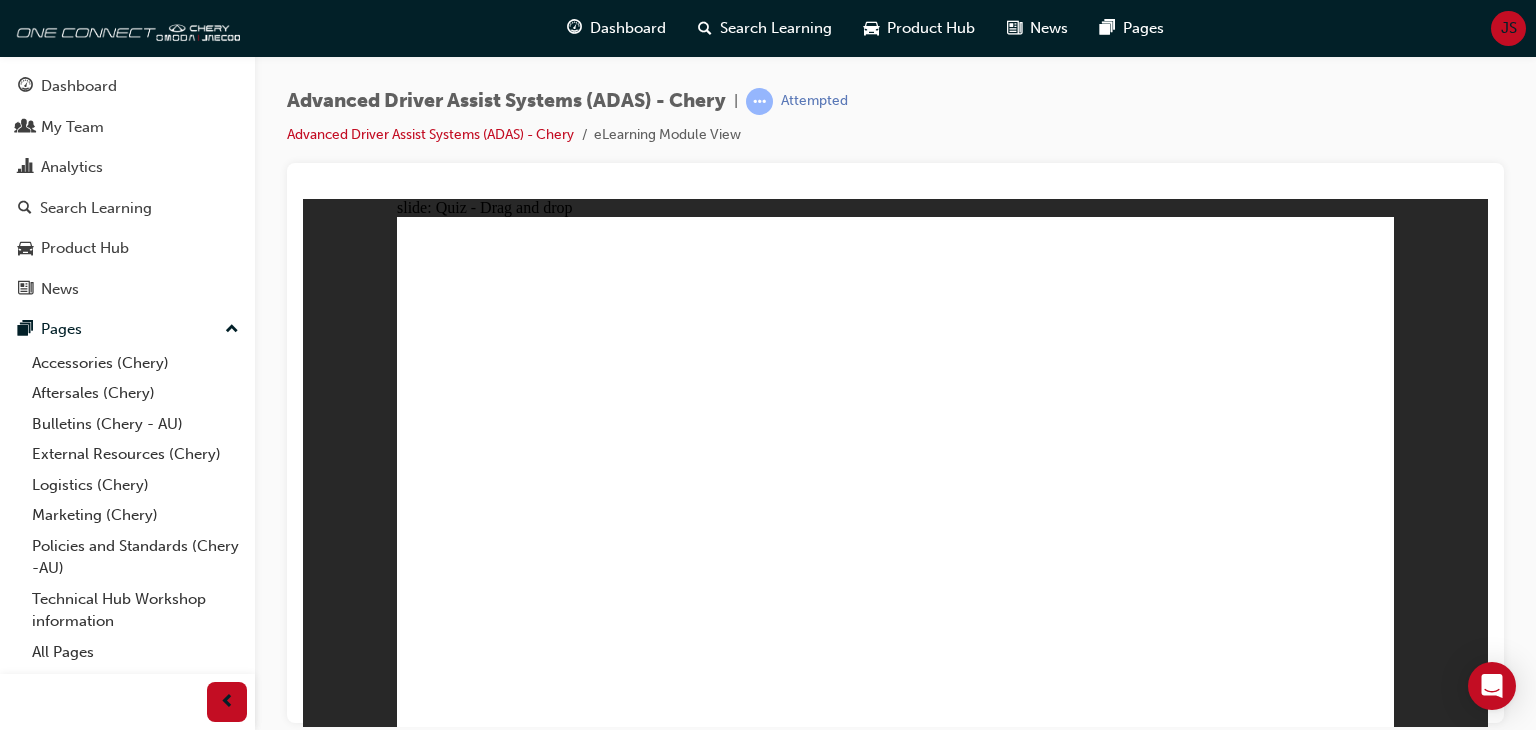drag, startPoint x: 534, startPoint y: 632, endPoint x: 1200, endPoint y: 275, distance: 755.64874 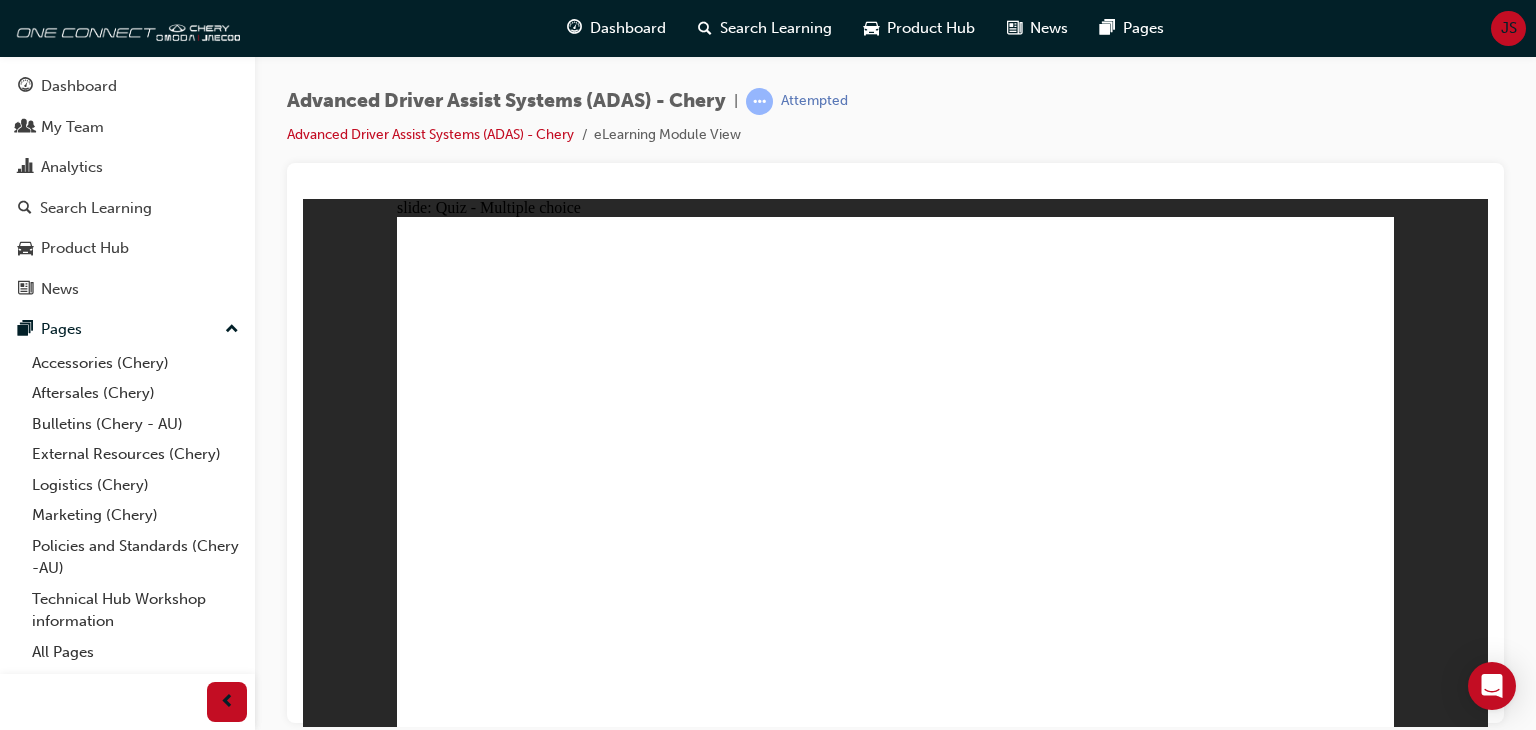 click 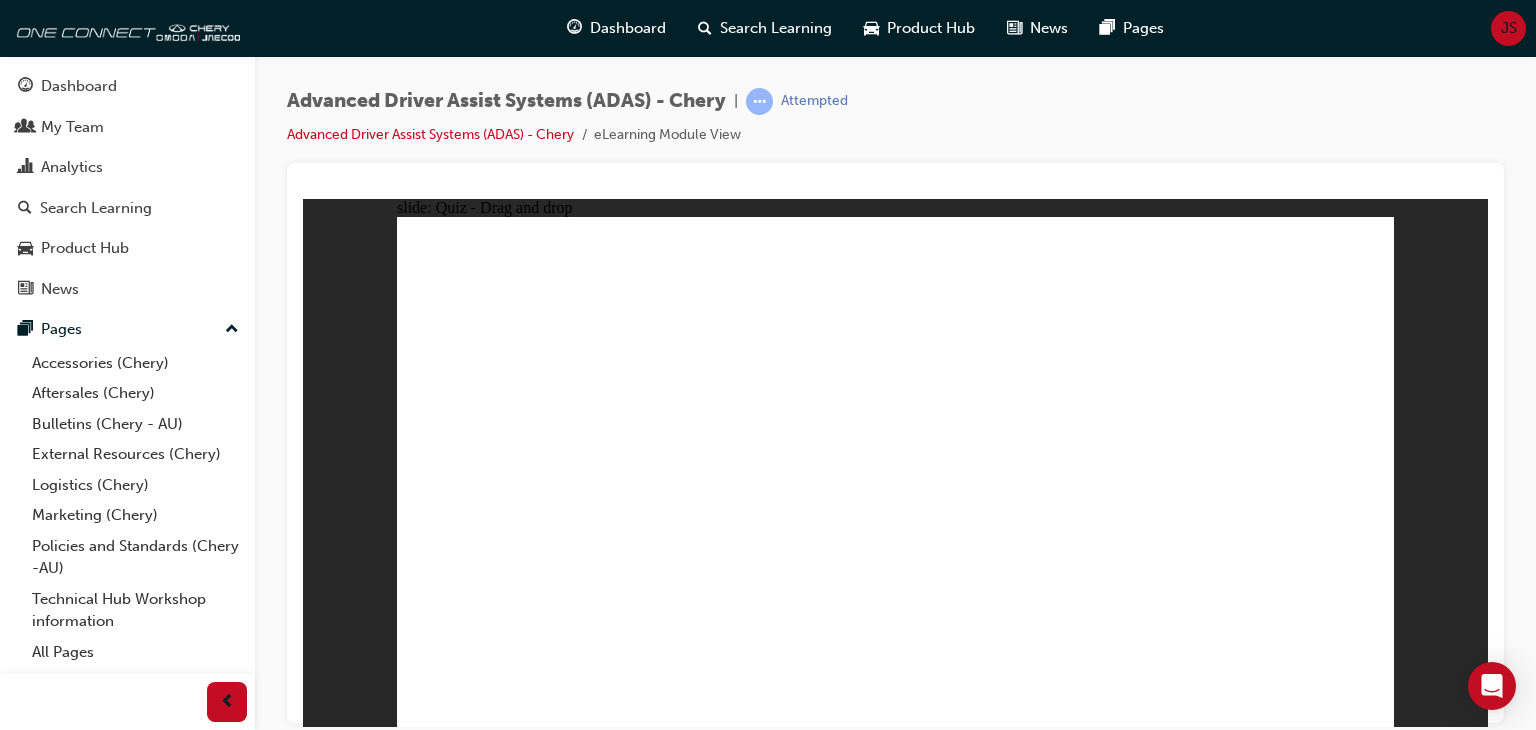 drag, startPoint x: 1230, startPoint y: 307, endPoint x: 1088, endPoint y: 555, distance: 285.77612 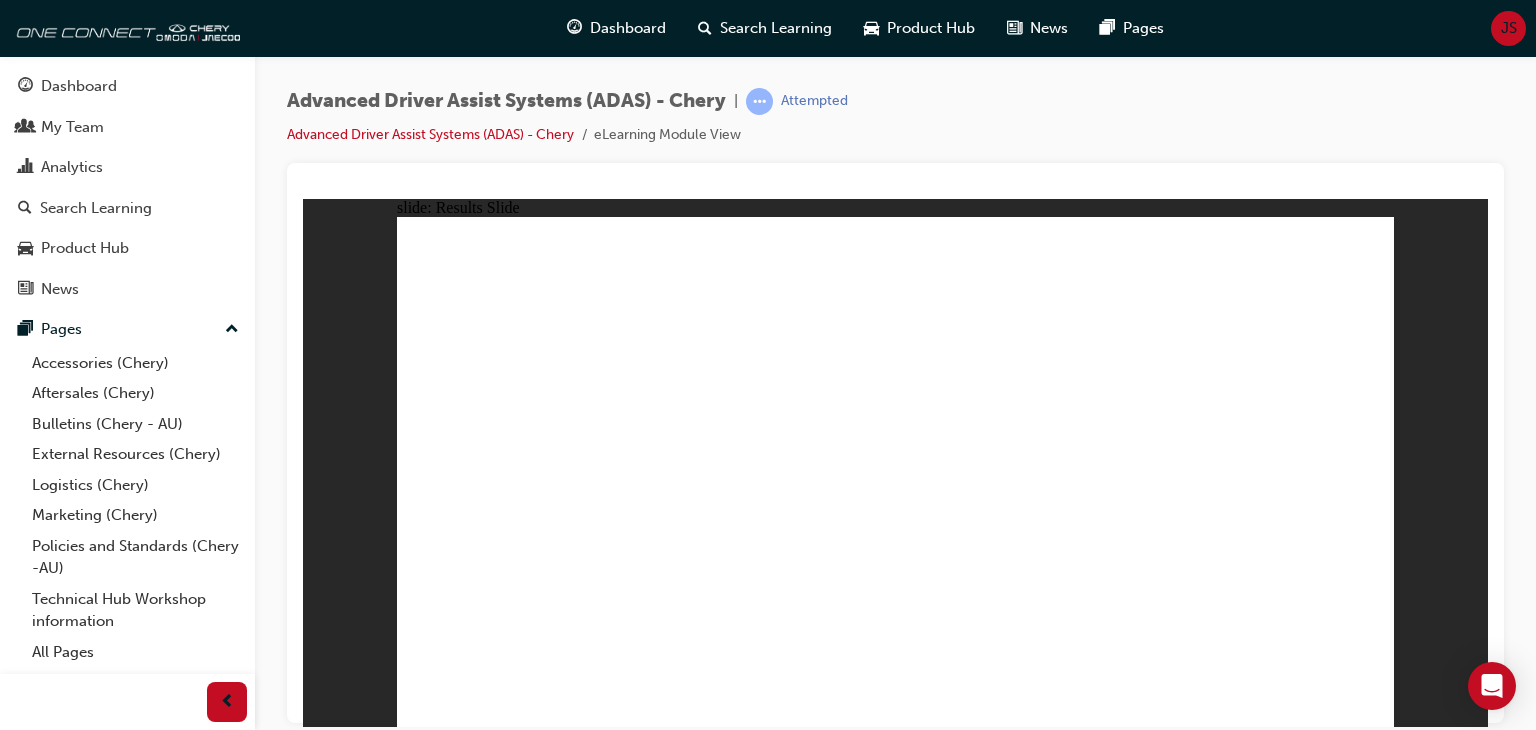 click 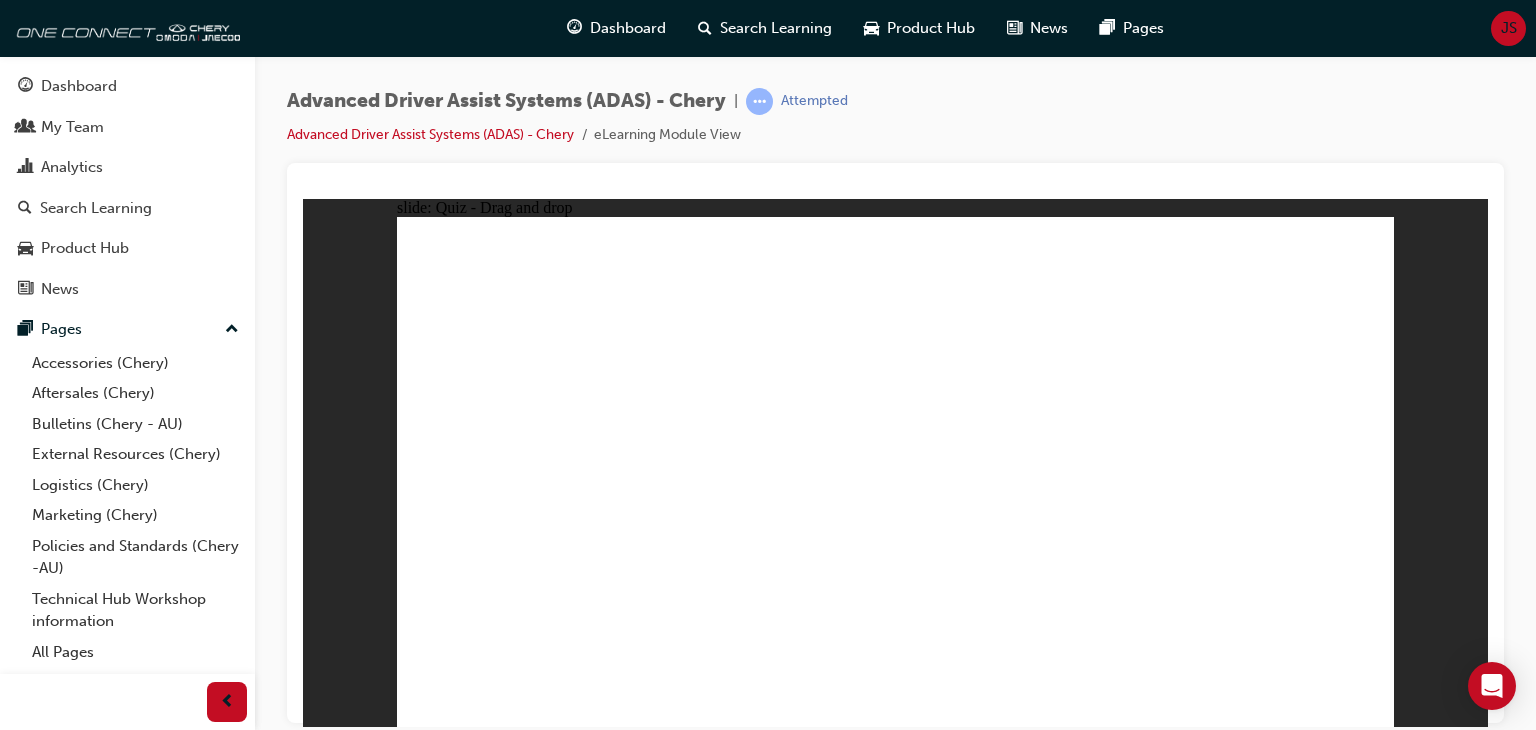 drag, startPoint x: 647, startPoint y: 620, endPoint x: 840, endPoint y: 342, distance: 338.42725 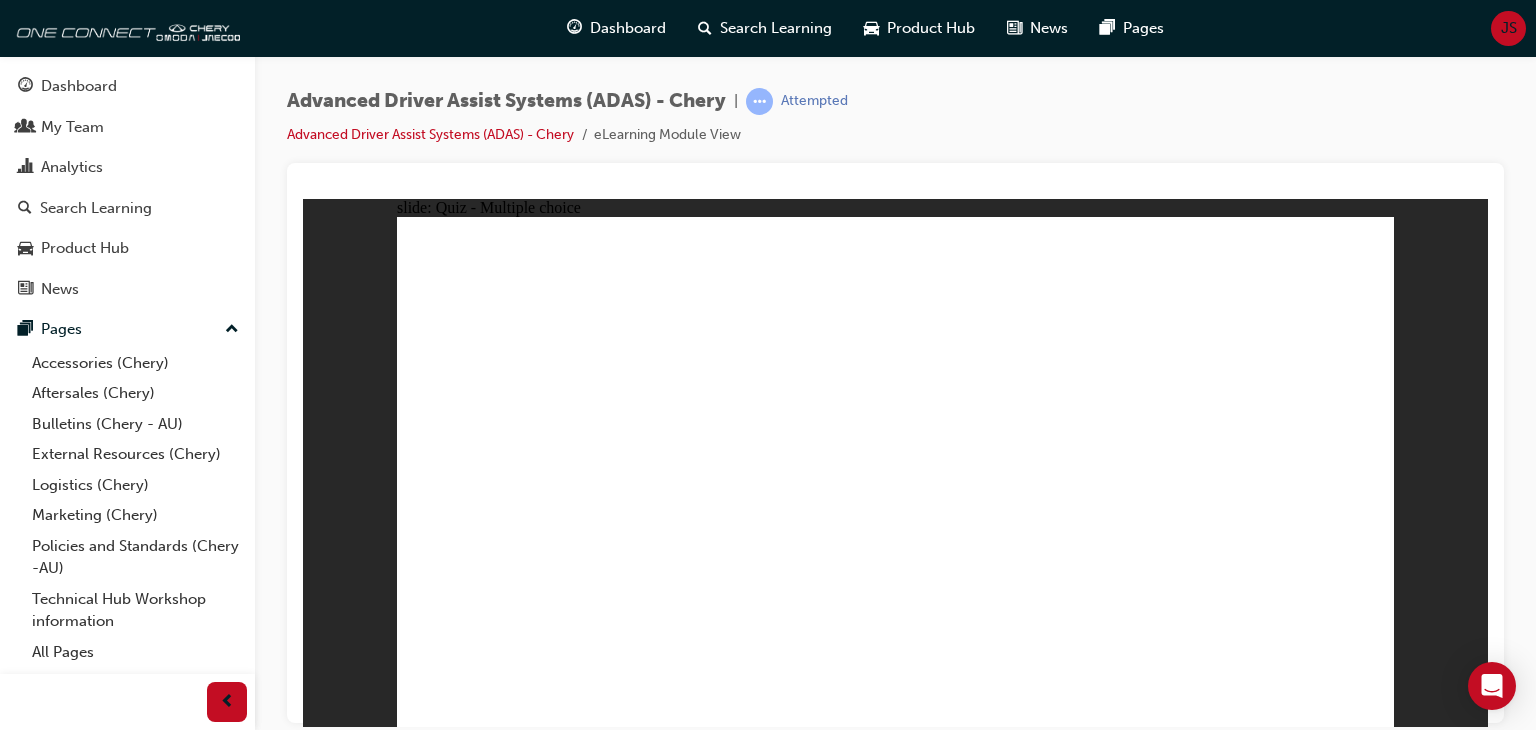 click 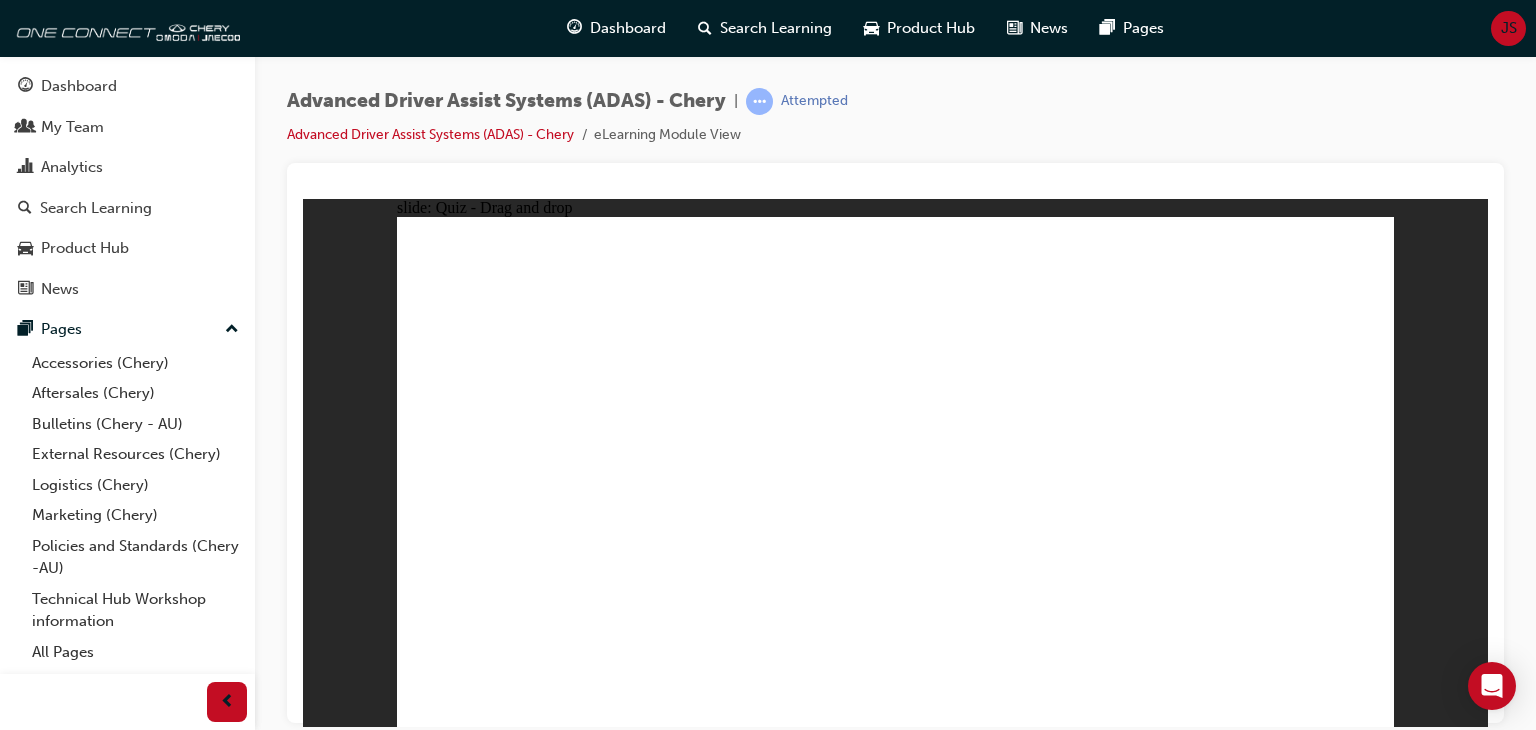 drag, startPoint x: 1136, startPoint y: 318, endPoint x: 960, endPoint y: 559, distance: 298.4242 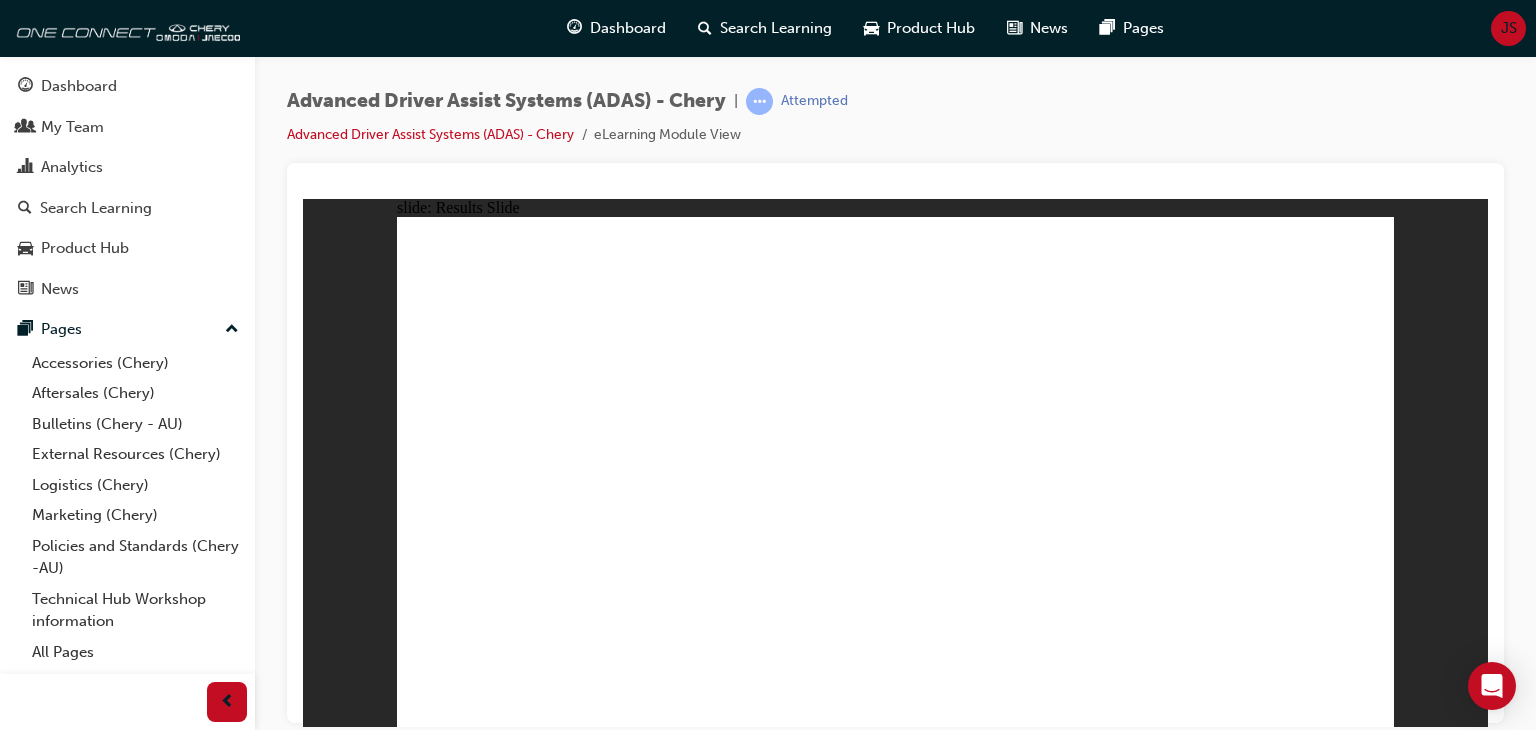 click 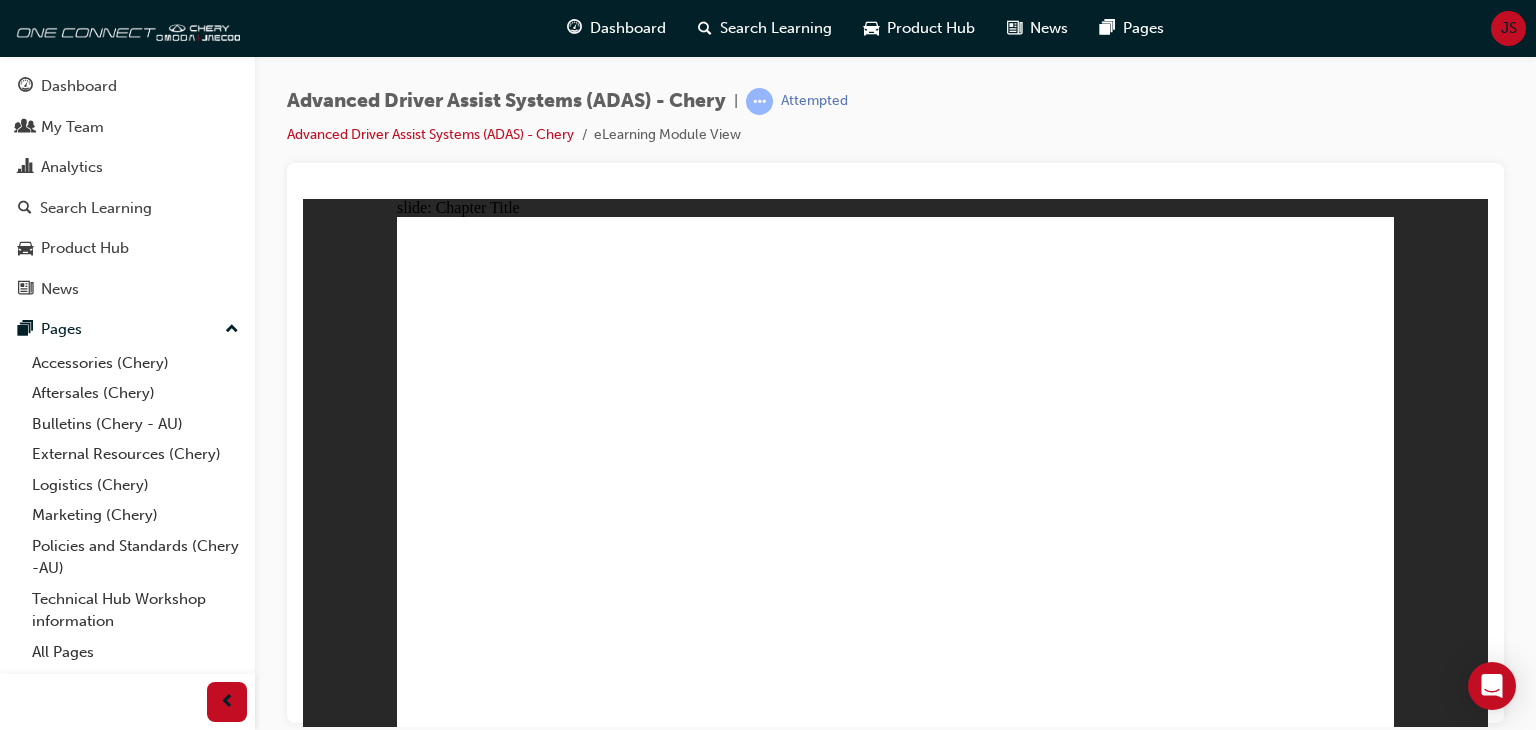 click 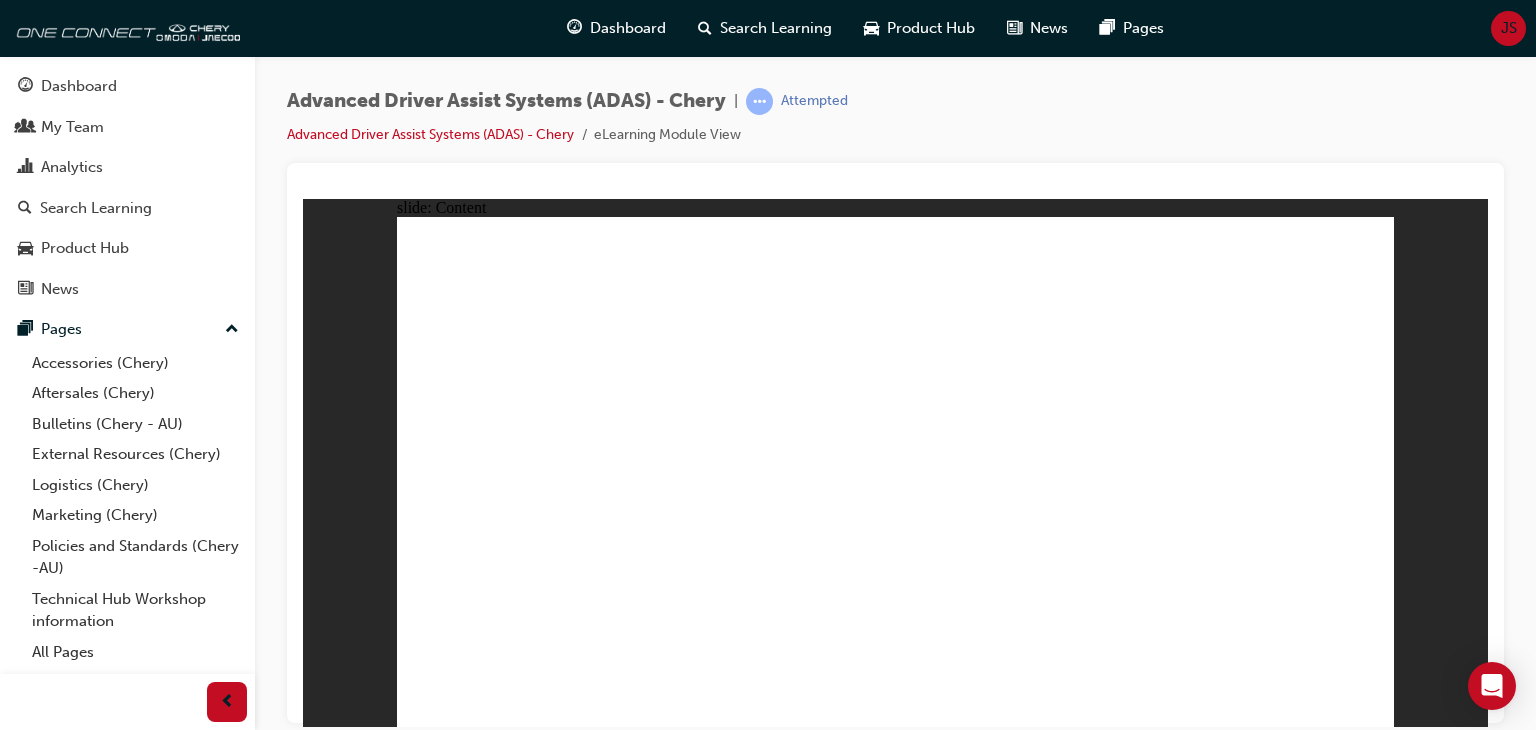 click 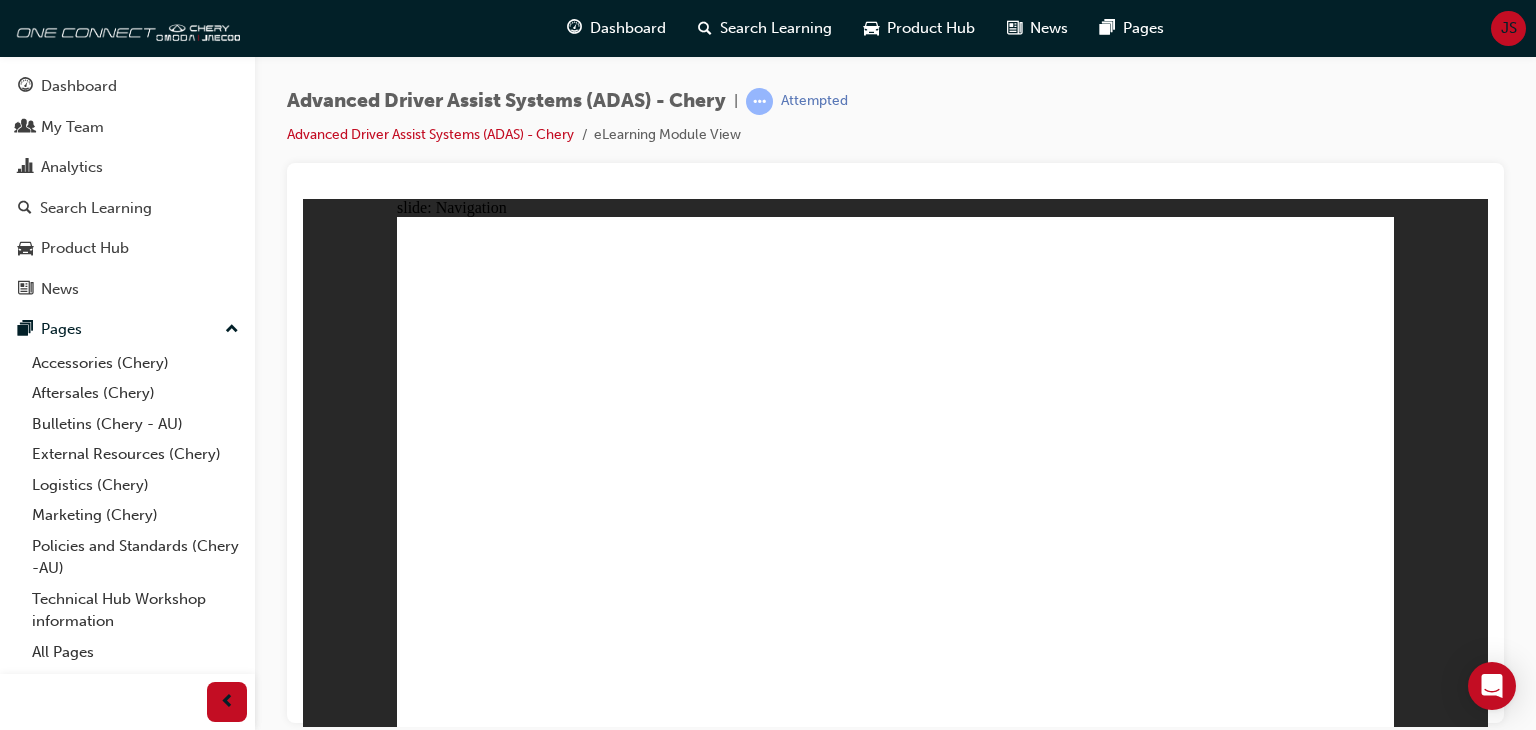 click 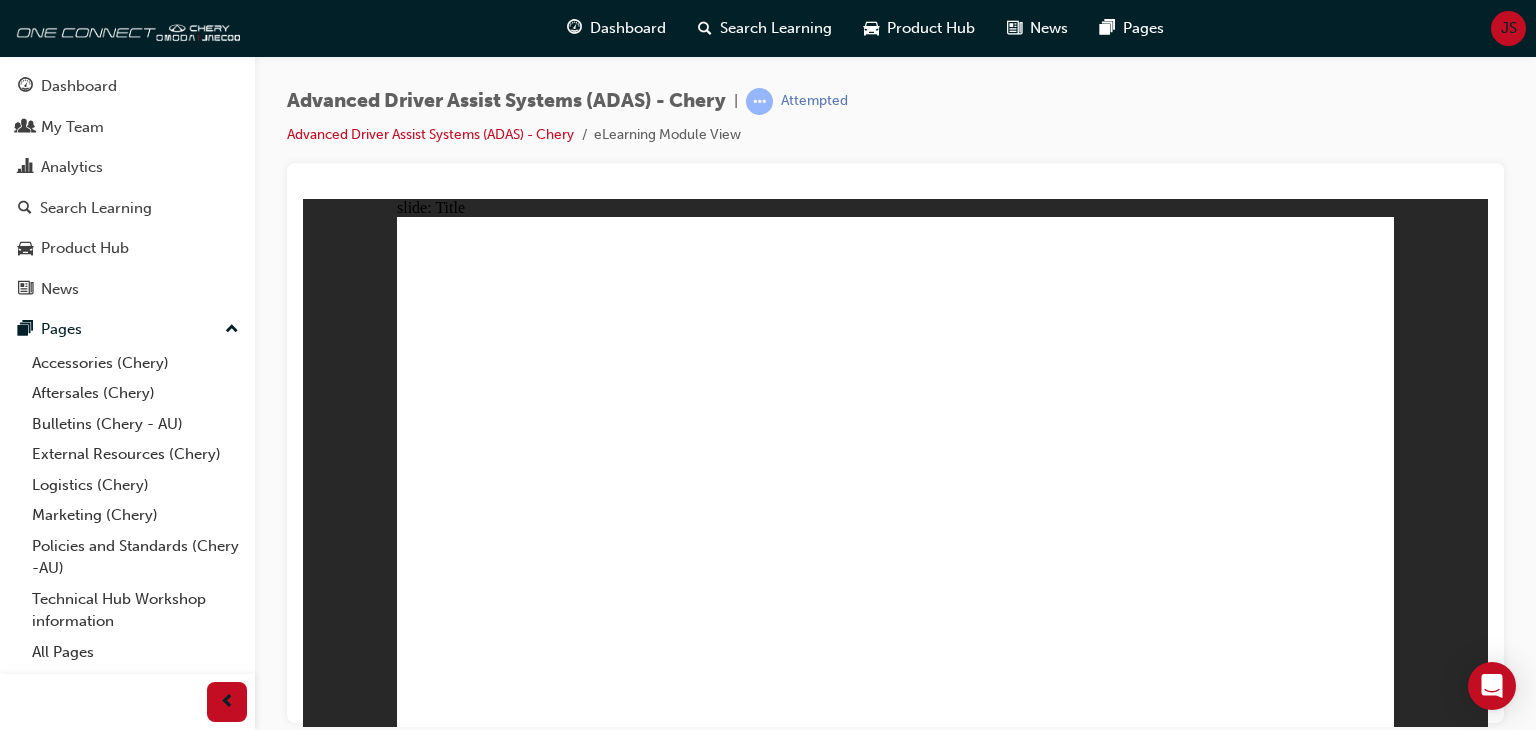 click 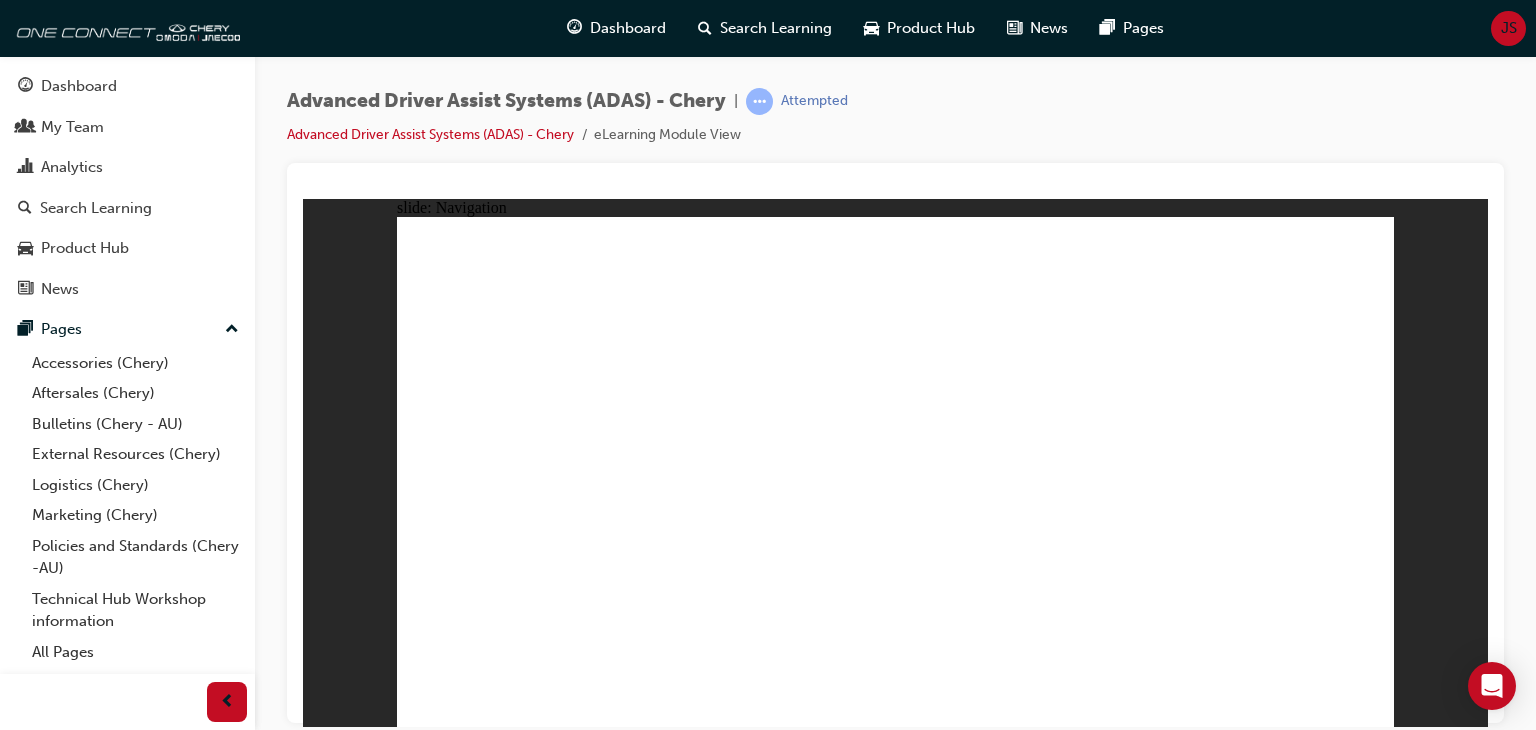 click 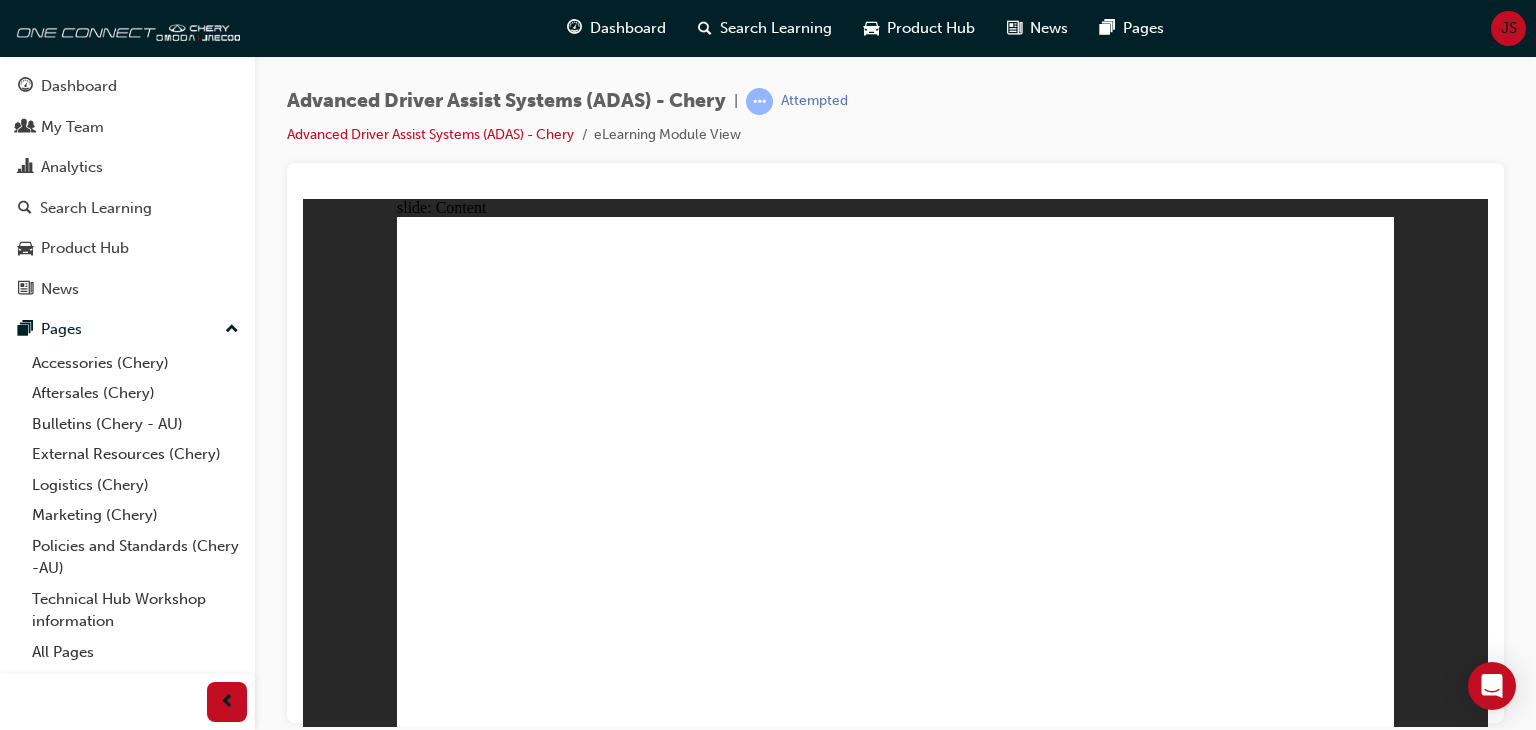 click 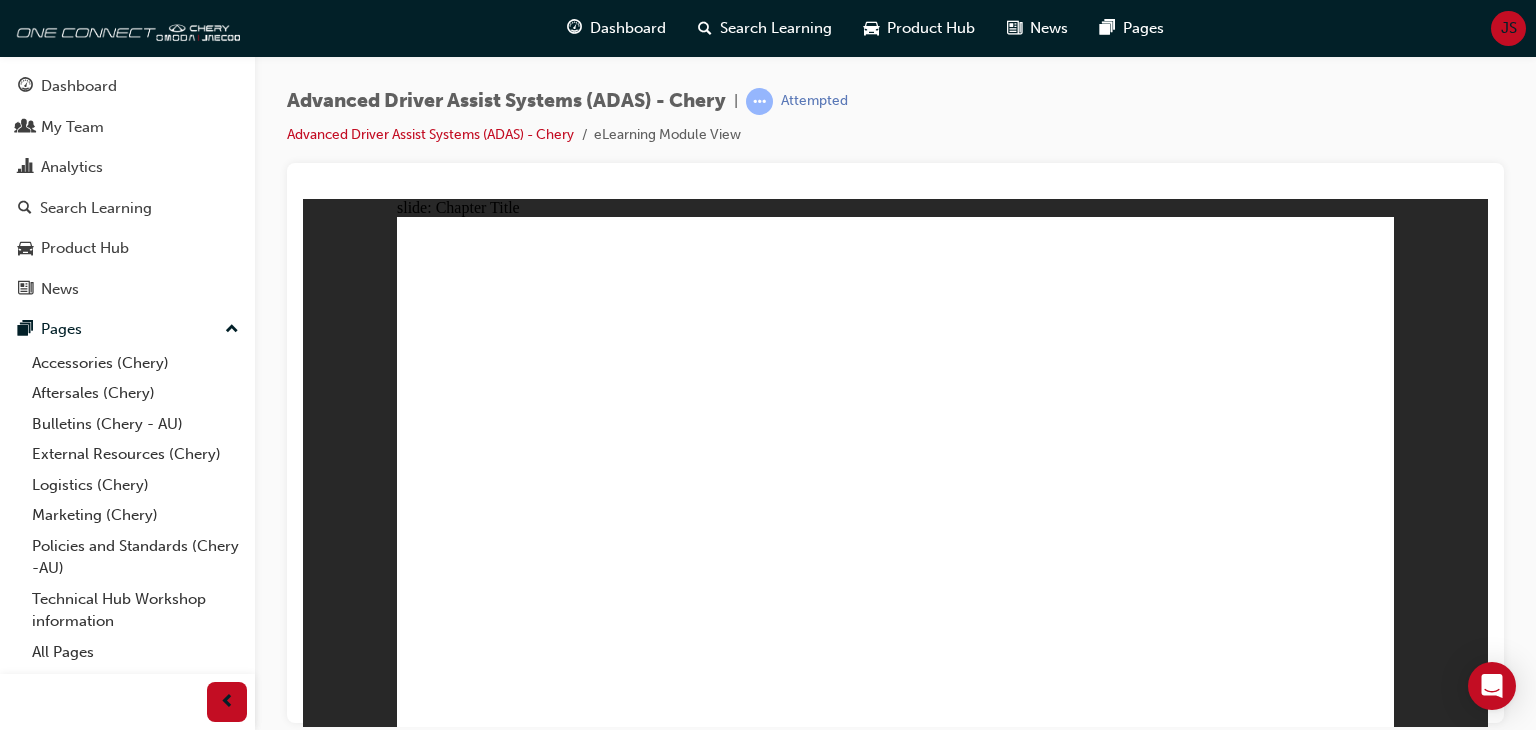 click 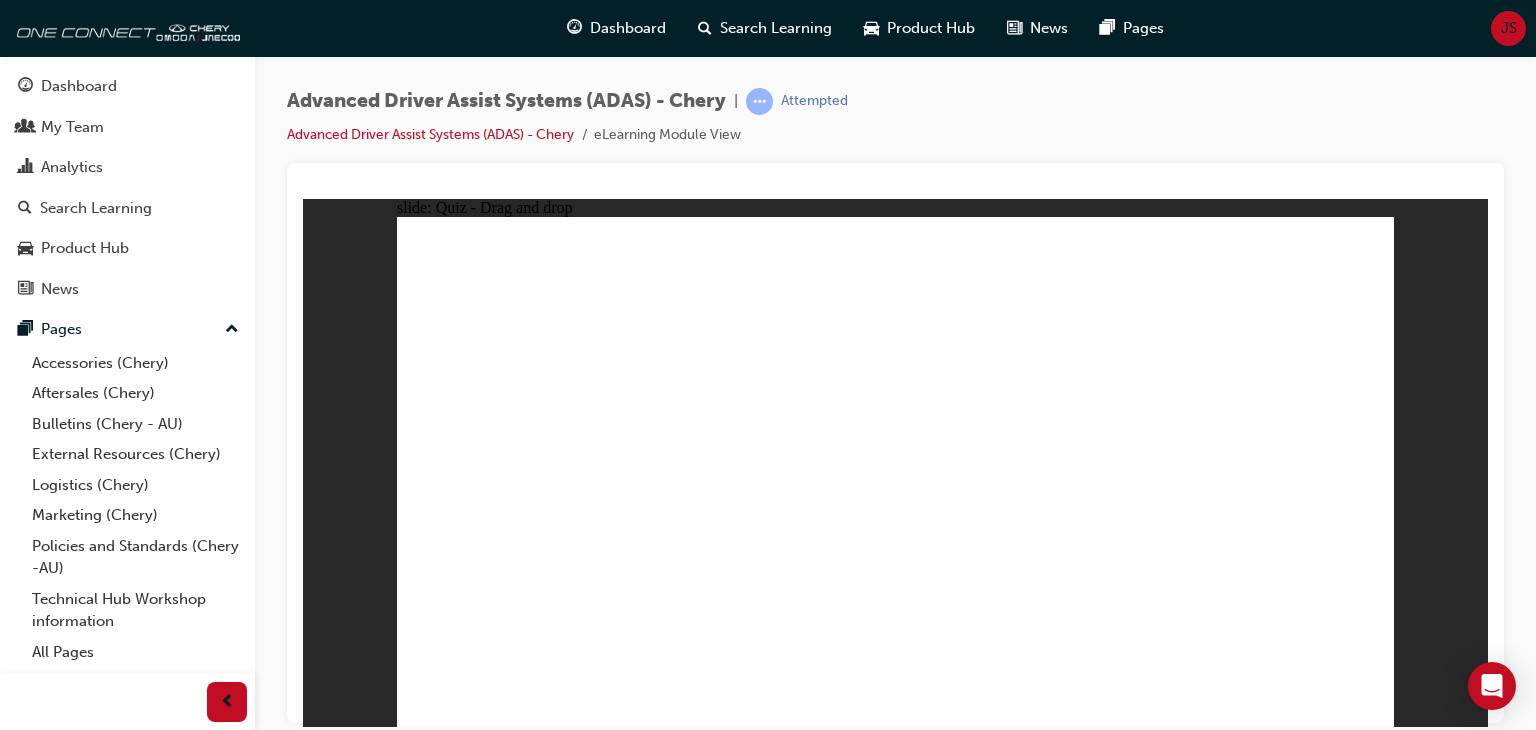 drag, startPoint x: 546, startPoint y: 615, endPoint x: 1162, endPoint y: 305, distance: 689.6057 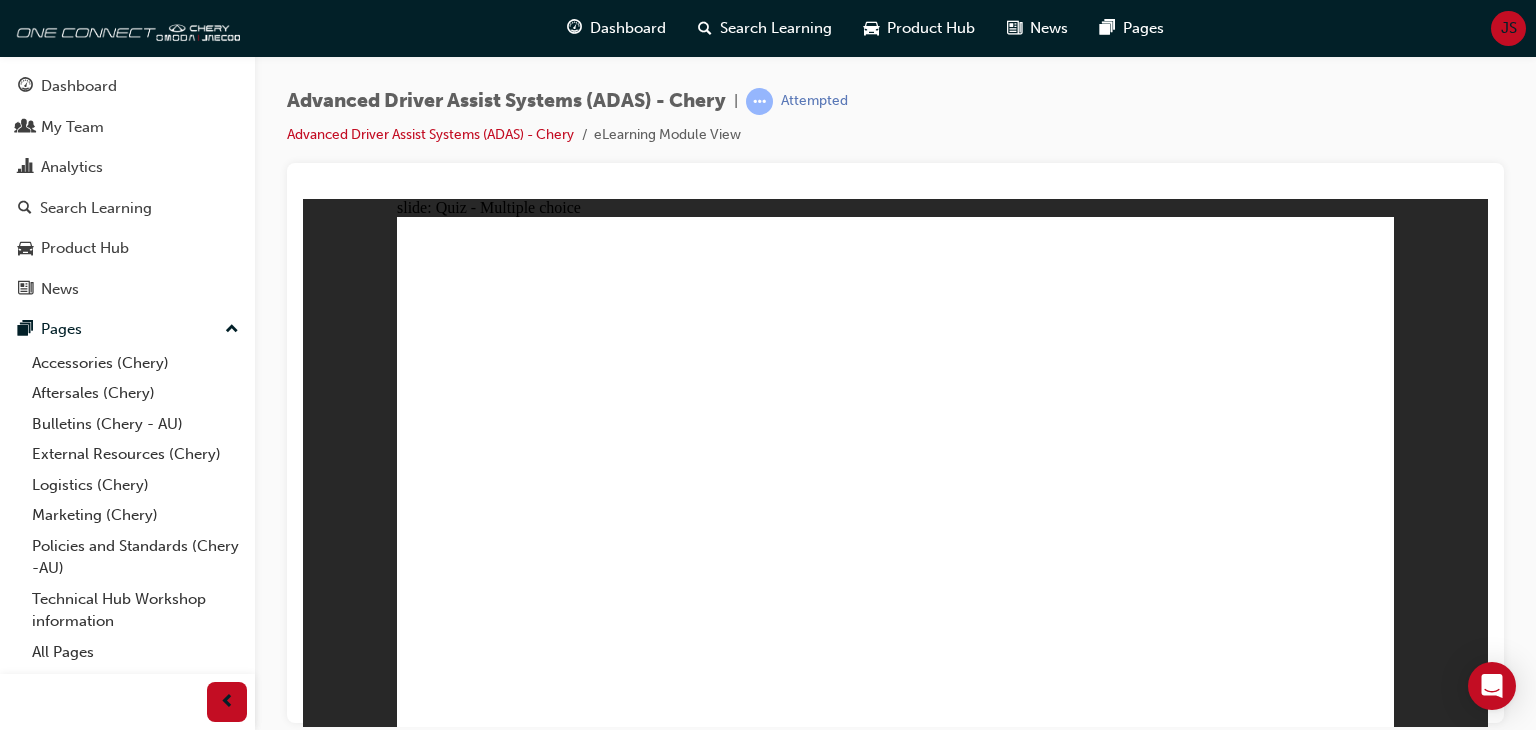 click 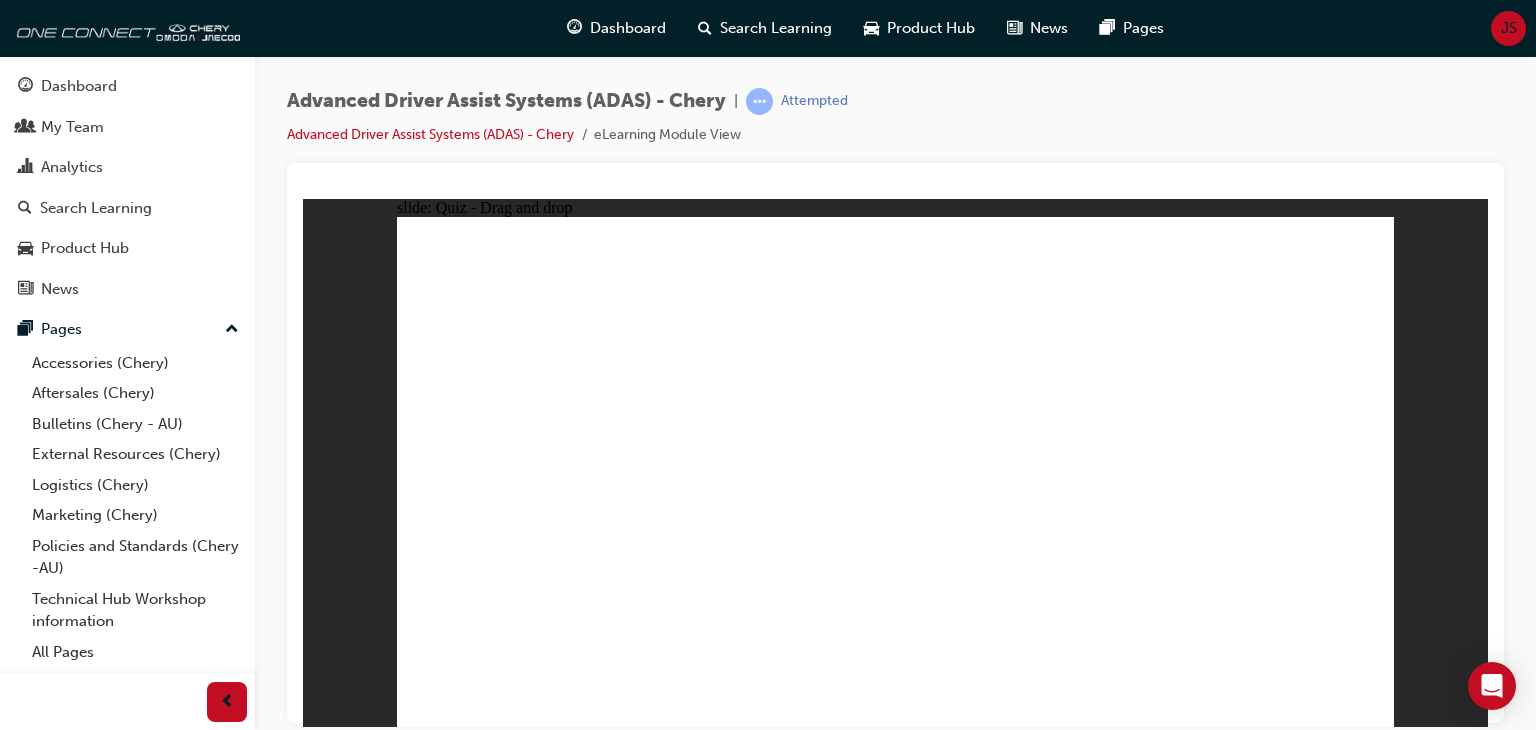 drag, startPoint x: 905, startPoint y: 275, endPoint x: 541, endPoint y: 564, distance: 464.77628 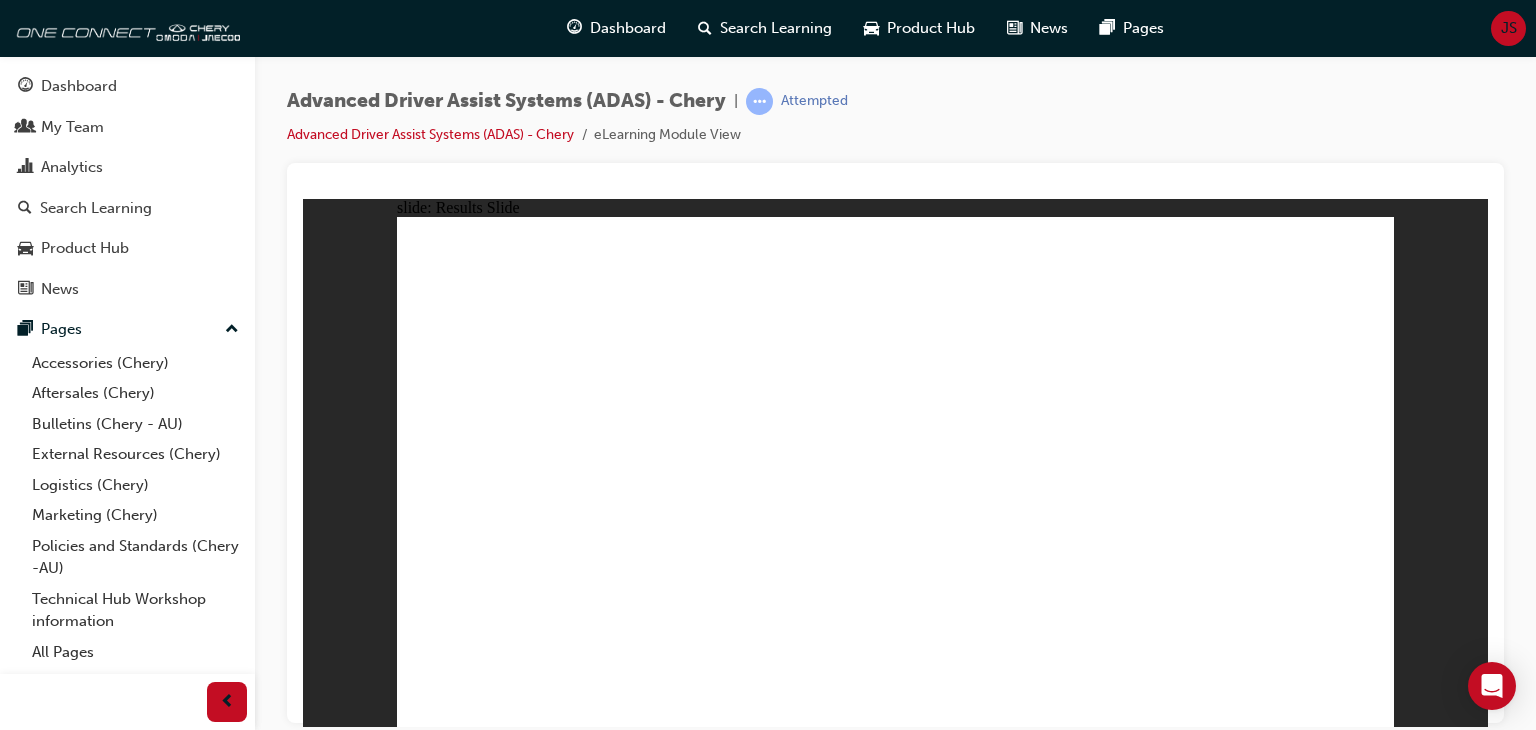 click 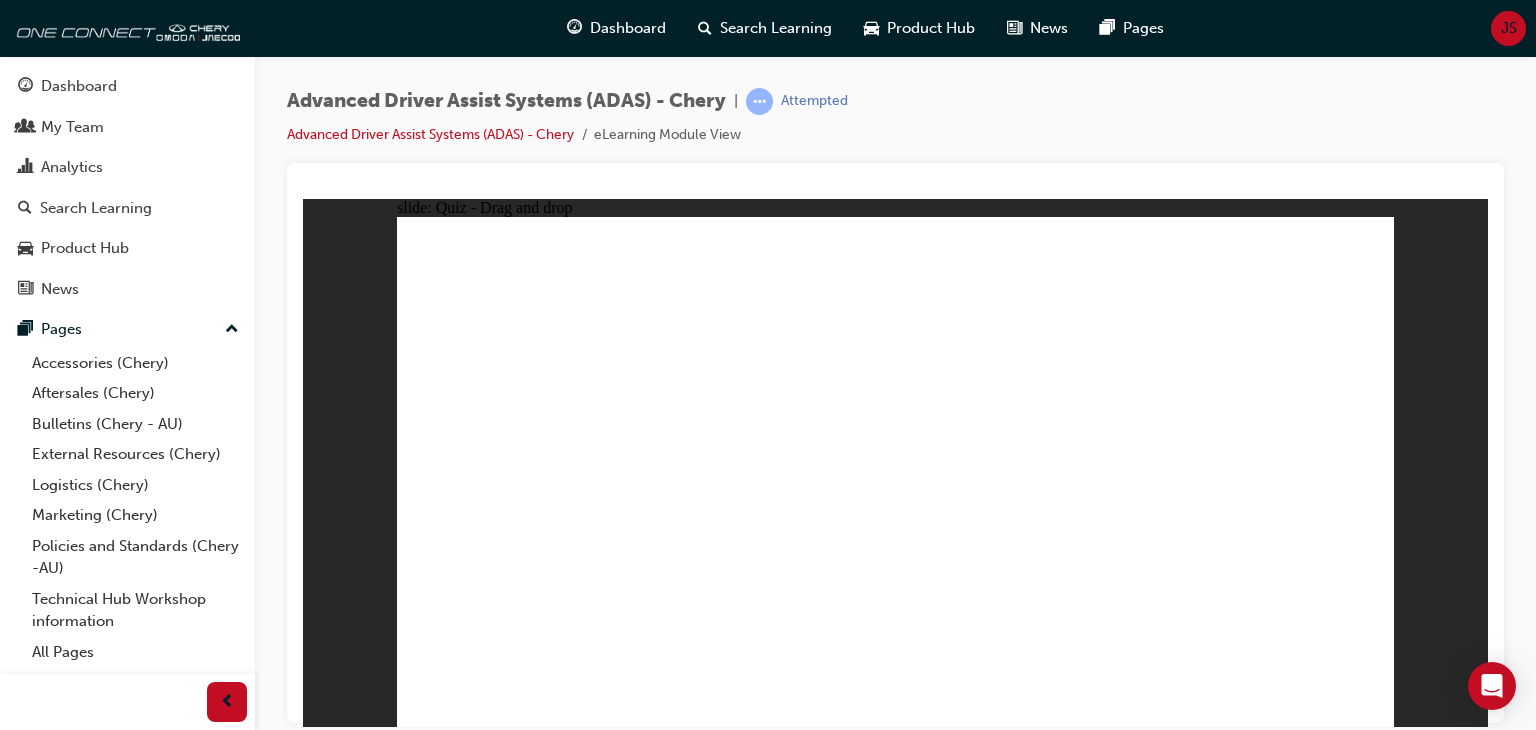 drag, startPoint x: 636, startPoint y: 611, endPoint x: 828, endPoint y: 351, distance: 323.20892 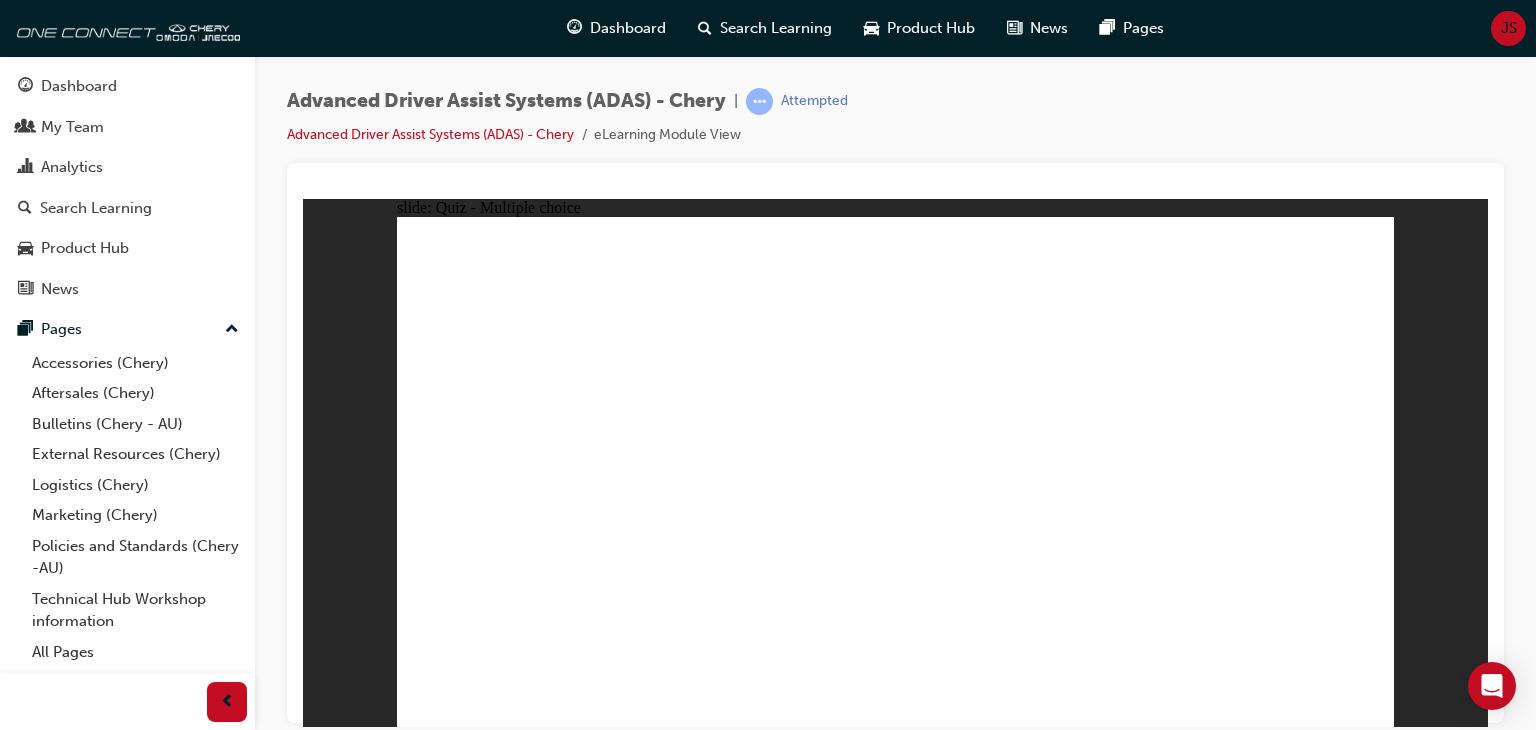 click 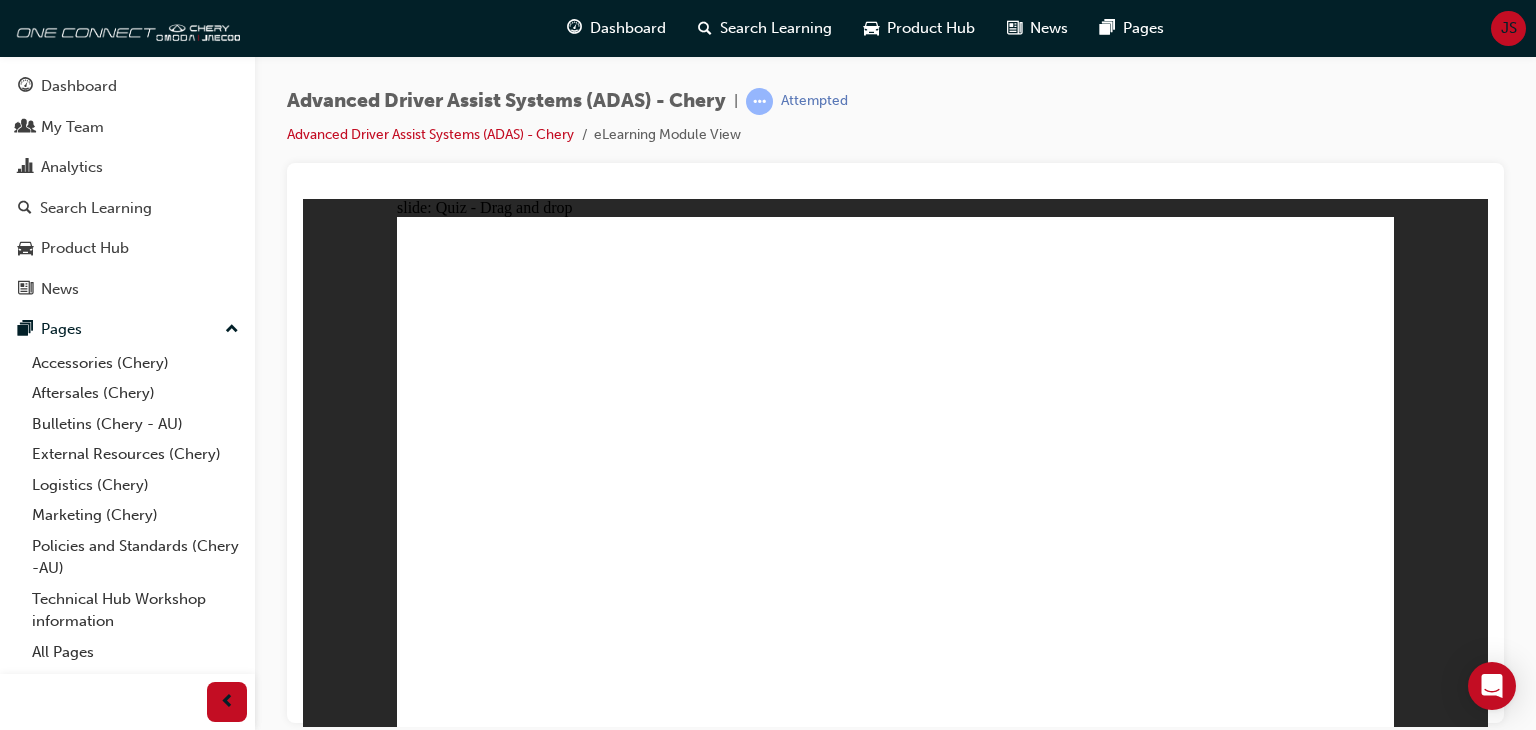 drag, startPoint x: 1047, startPoint y: 259, endPoint x: 952, endPoint y: 545, distance: 301.36523 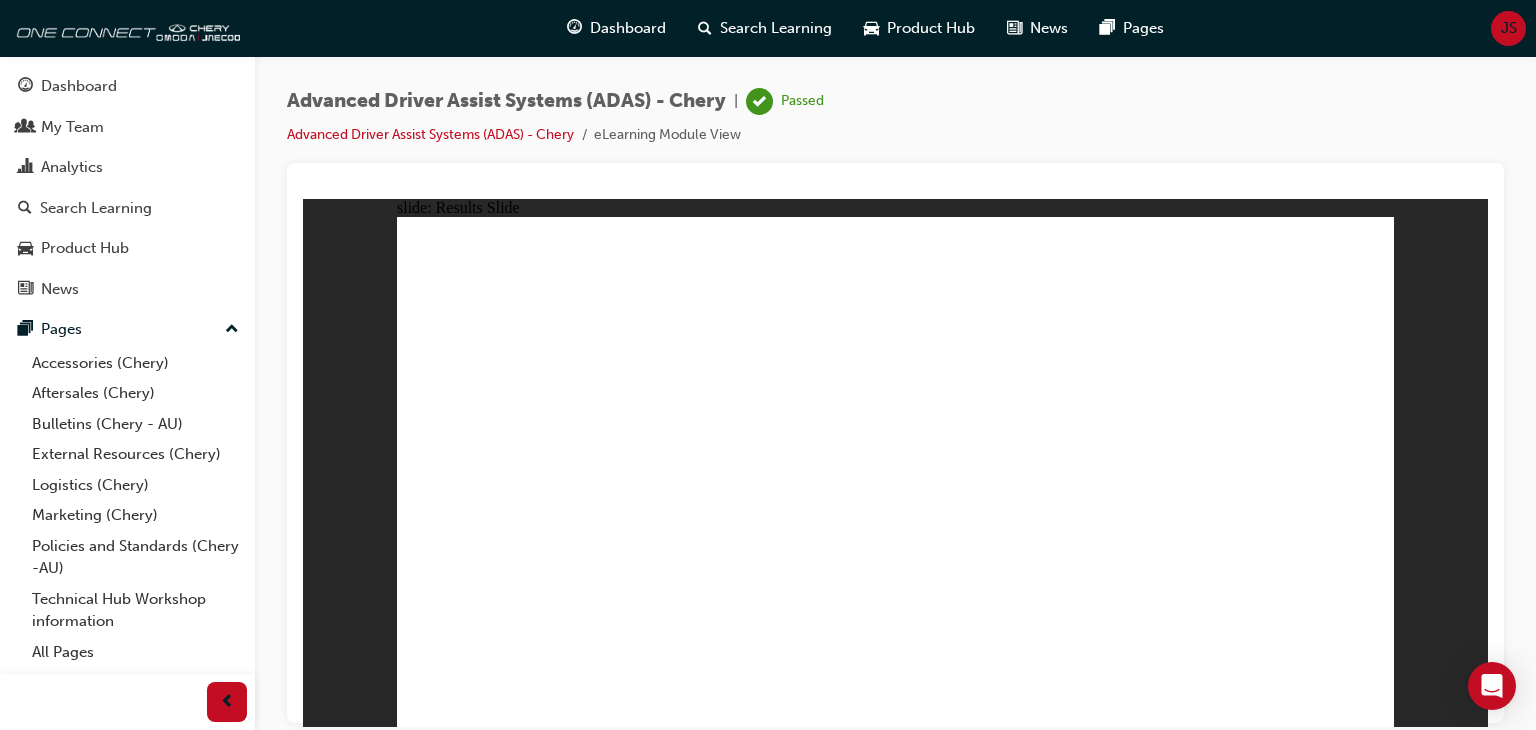 click 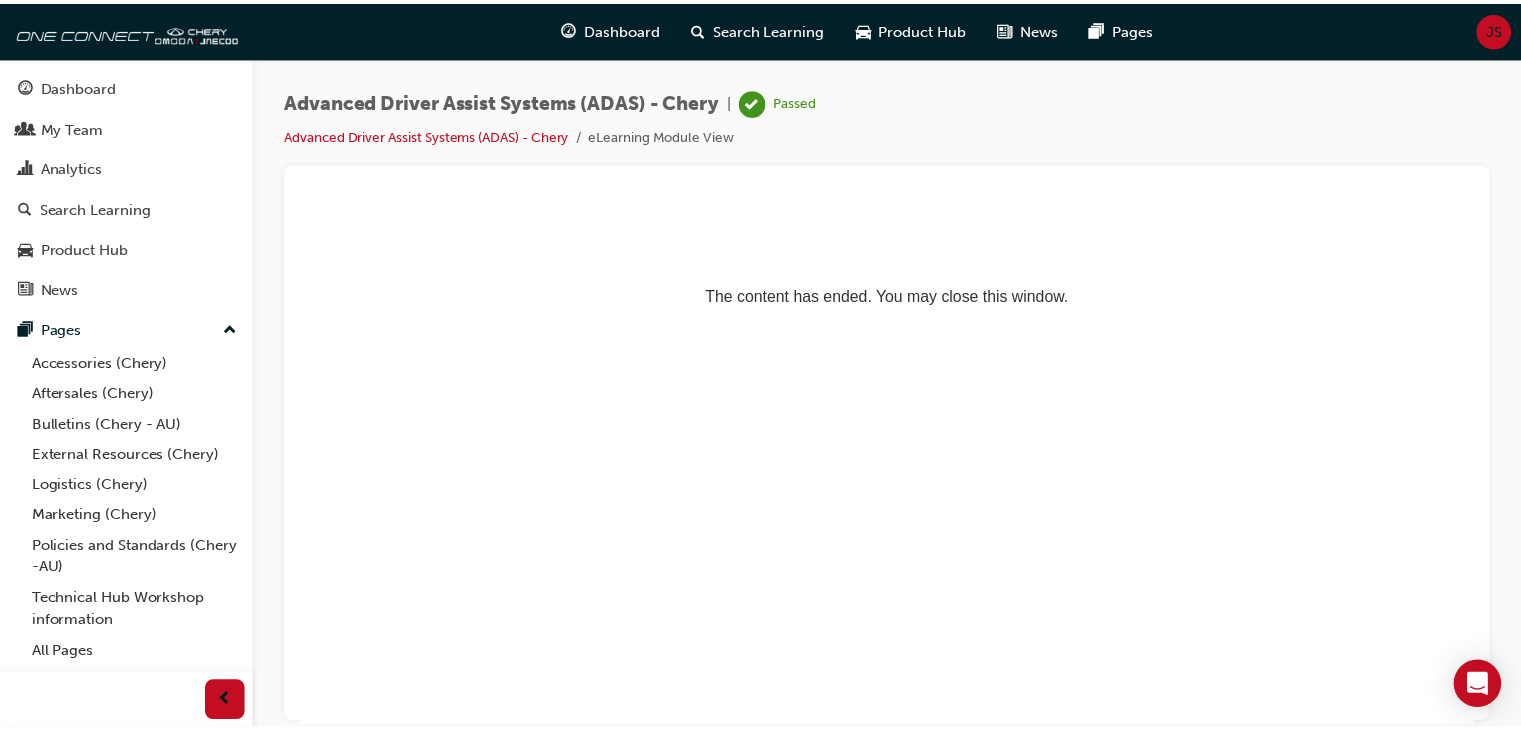 scroll, scrollTop: 0, scrollLeft: 0, axis: both 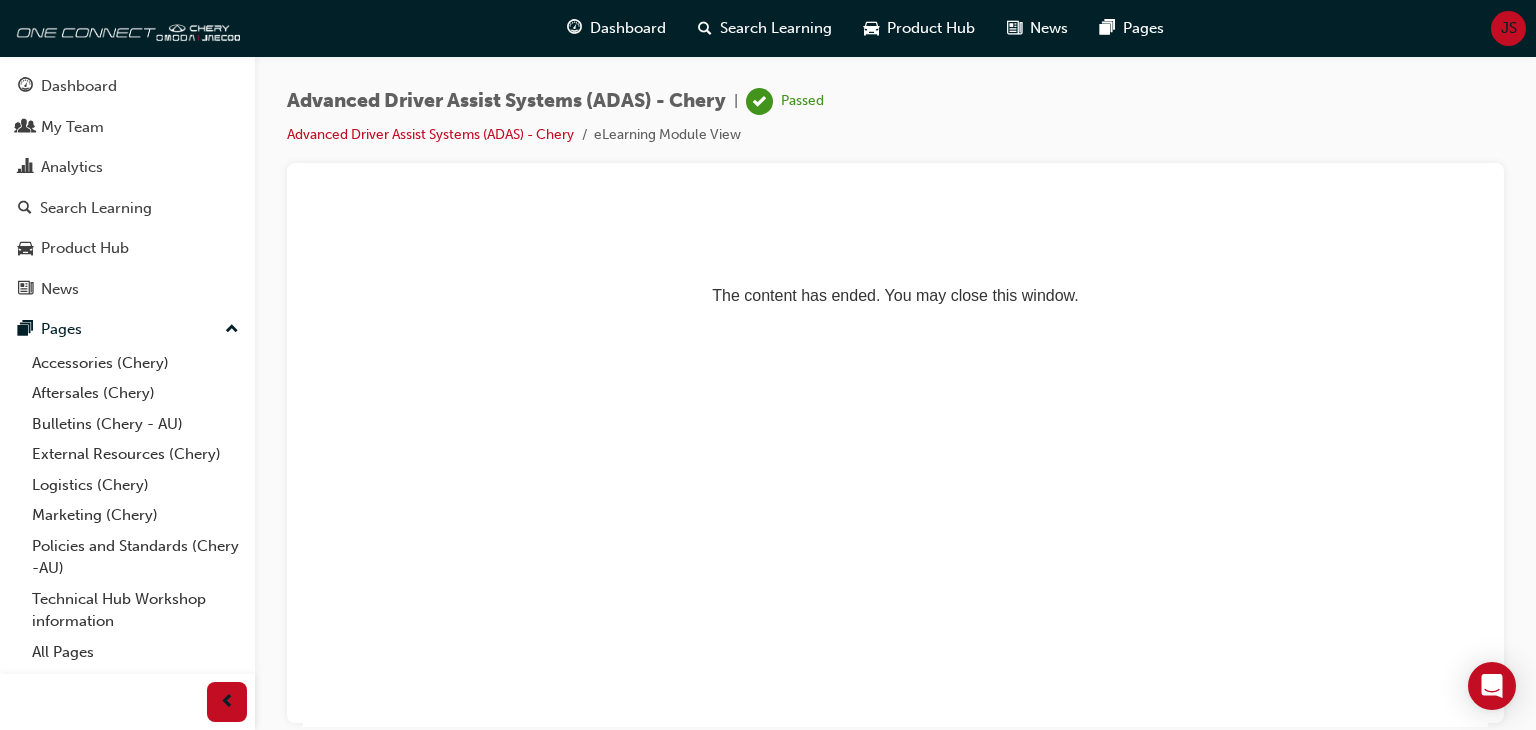 click on "The content has ended. You may close this window." at bounding box center [895, 259] 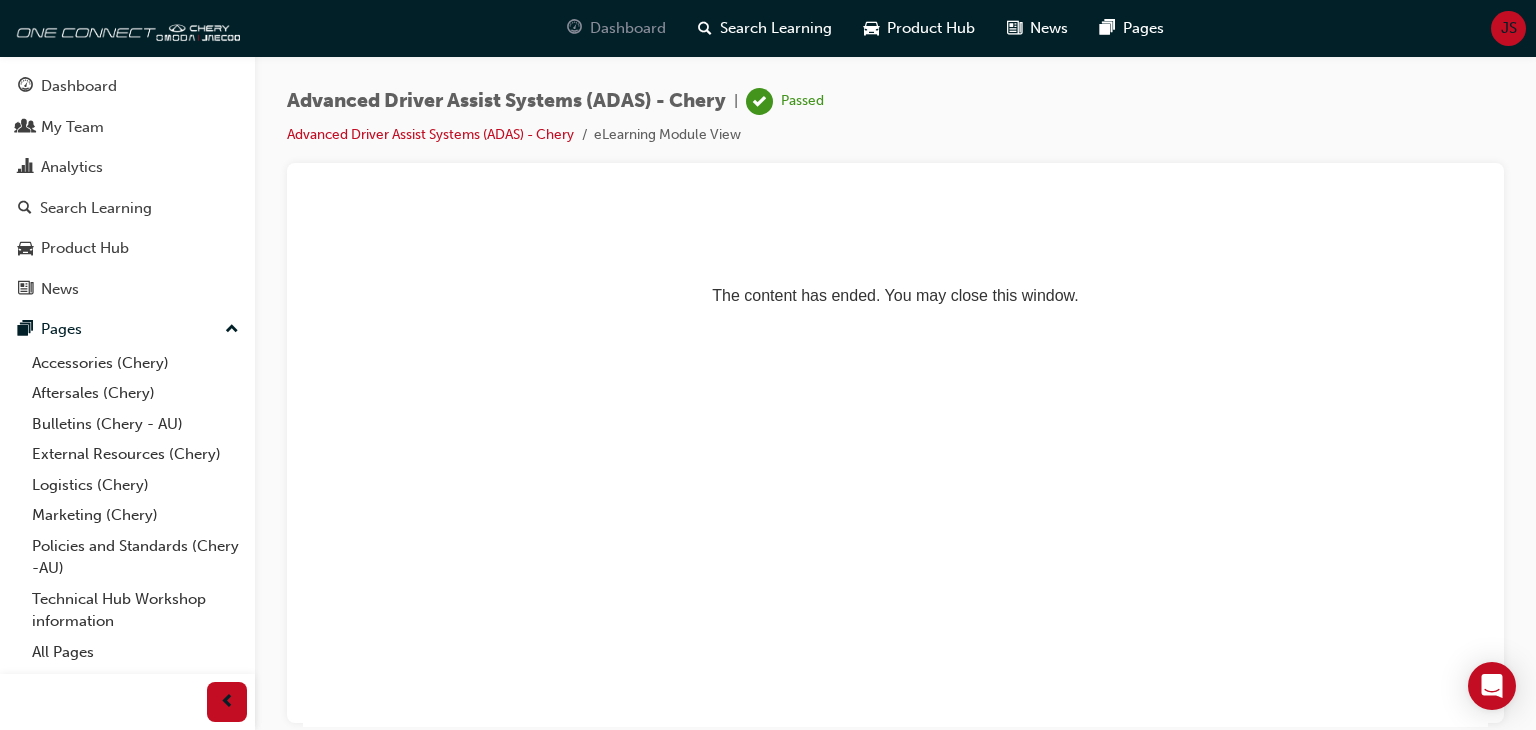 click on "Dashboard" at bounding box center [628, 28] 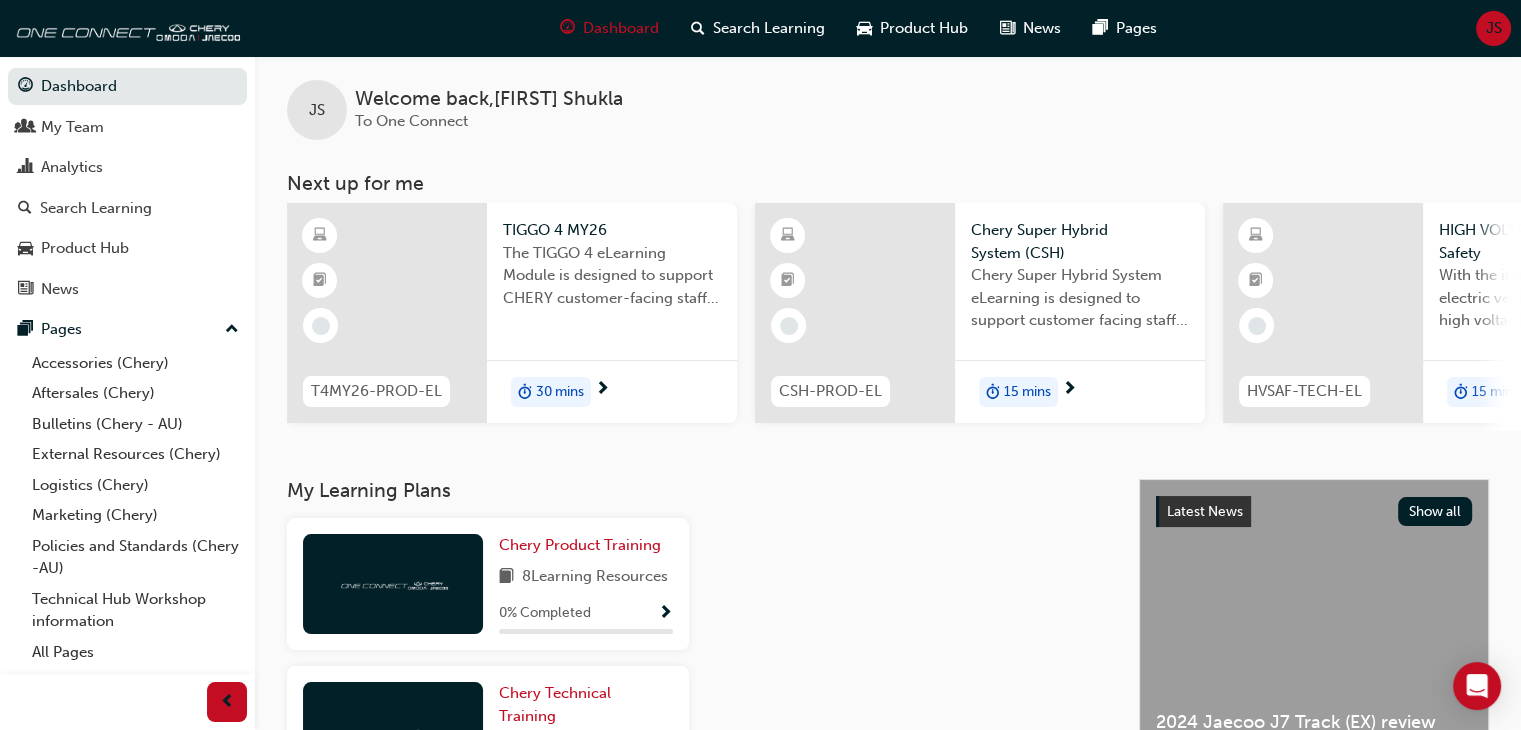 scroll, scrollTop: 0, scrollLeft: 0, axis: both 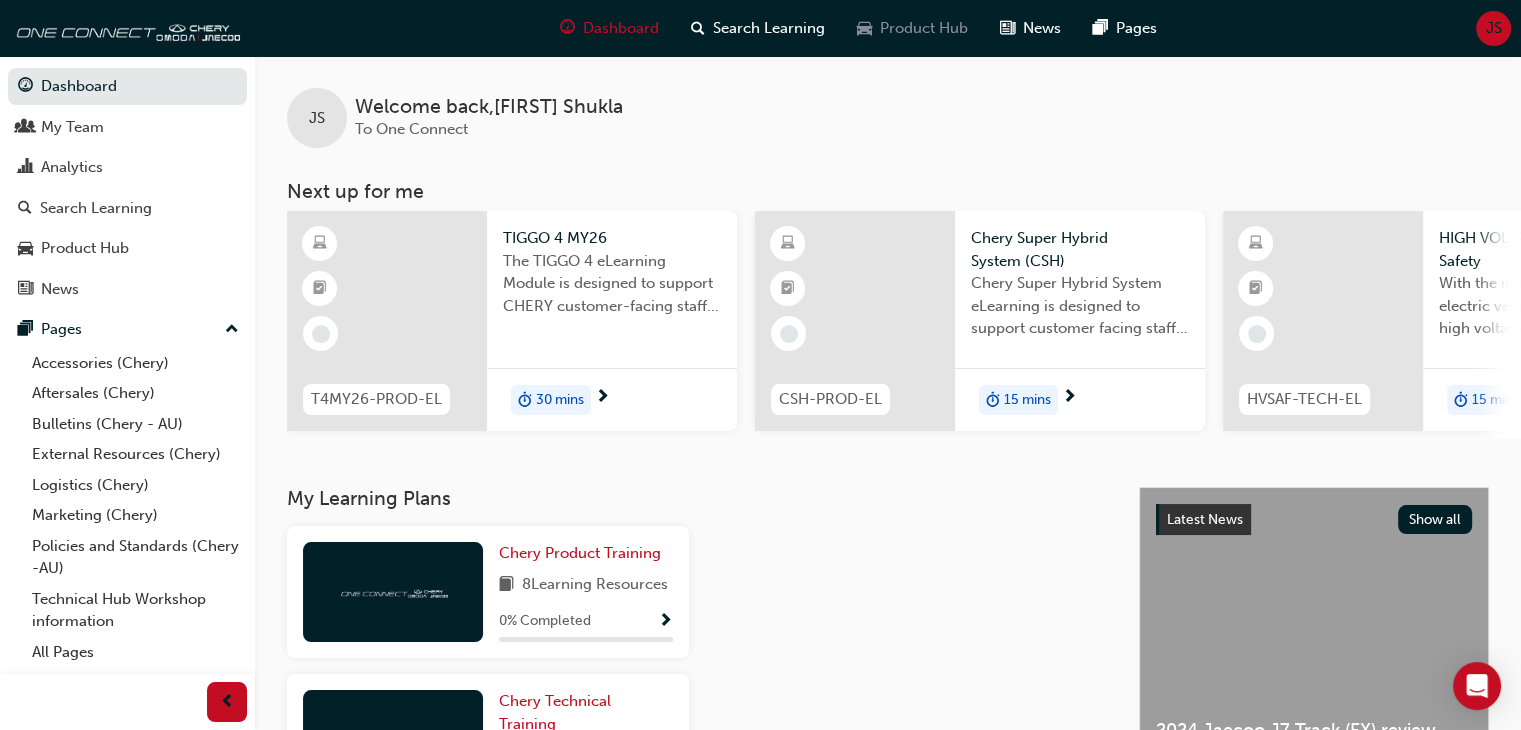click on "Product Hub" at bounding box center (924, 28) 